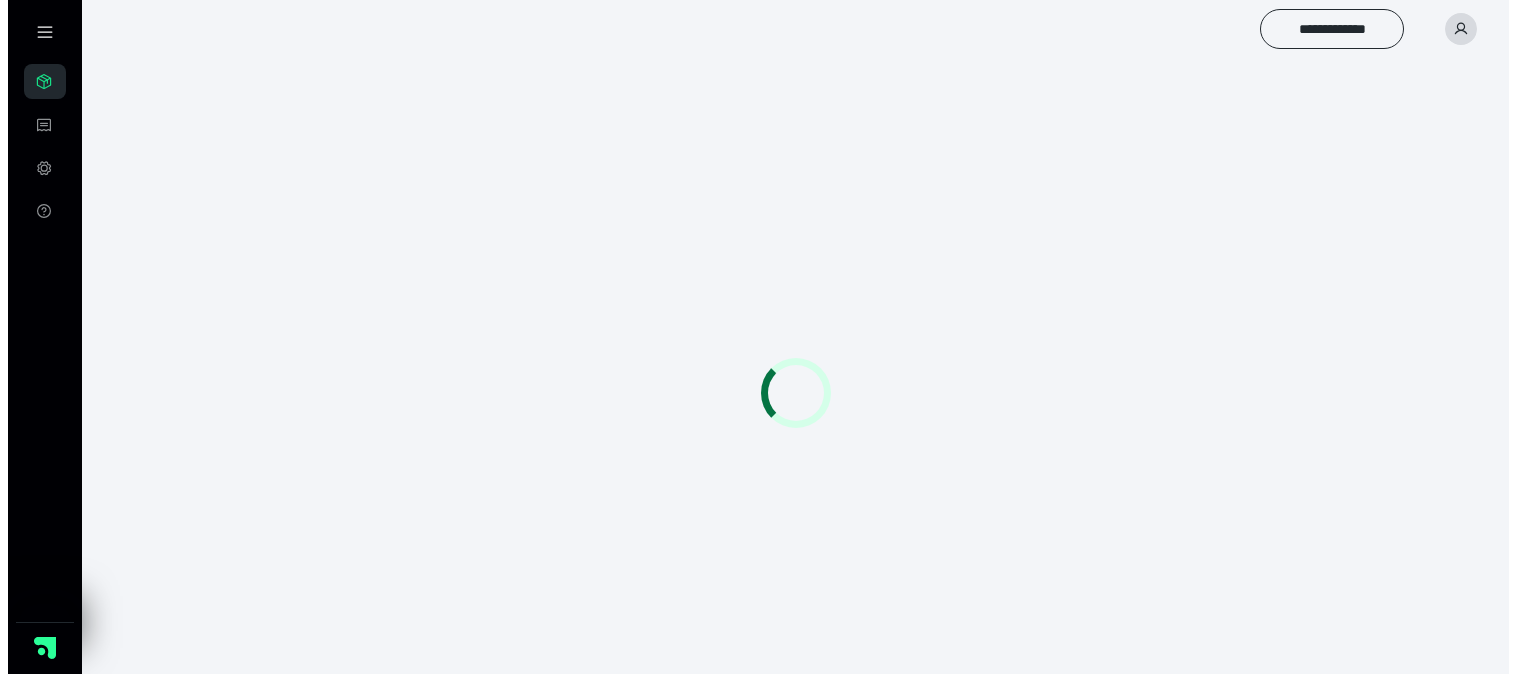 scroll, scrollTop: 0, scrollLeft: 0, axis: both 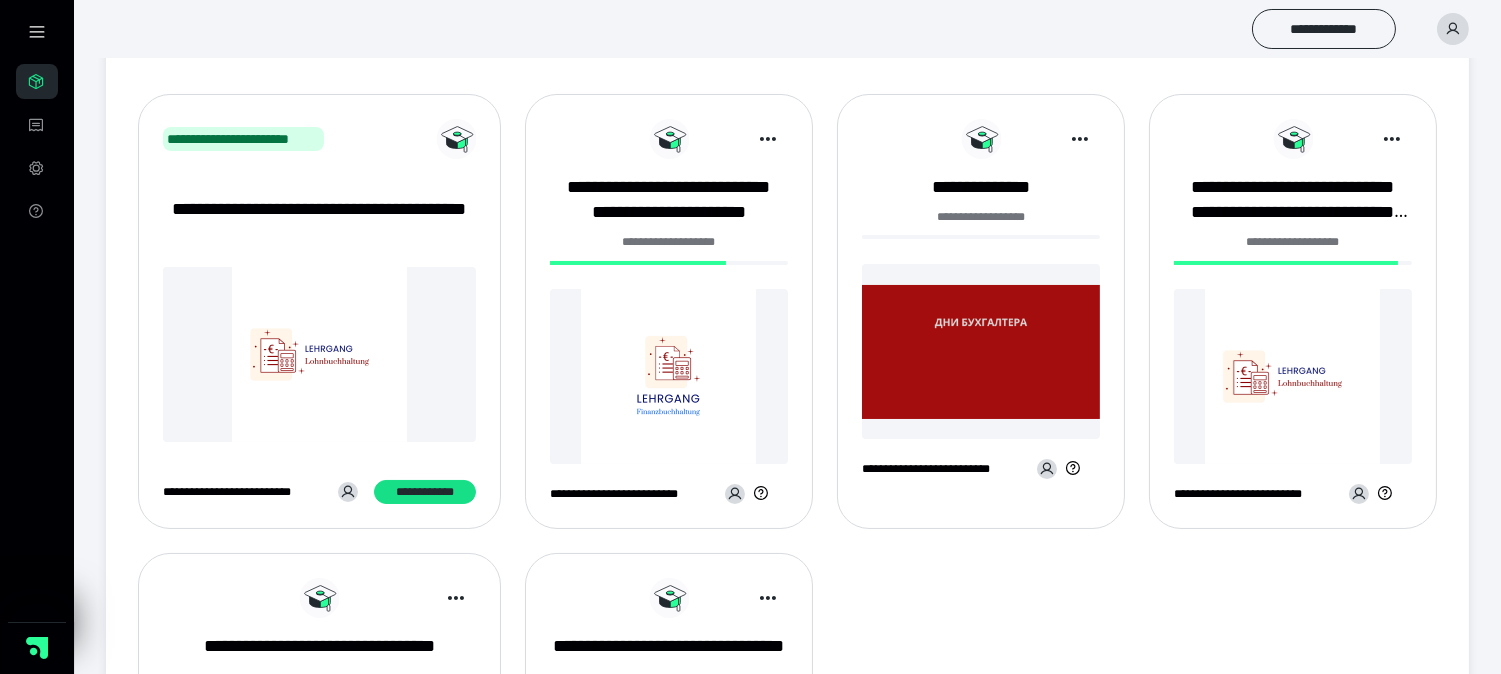 click at bounding box center (669, 376) 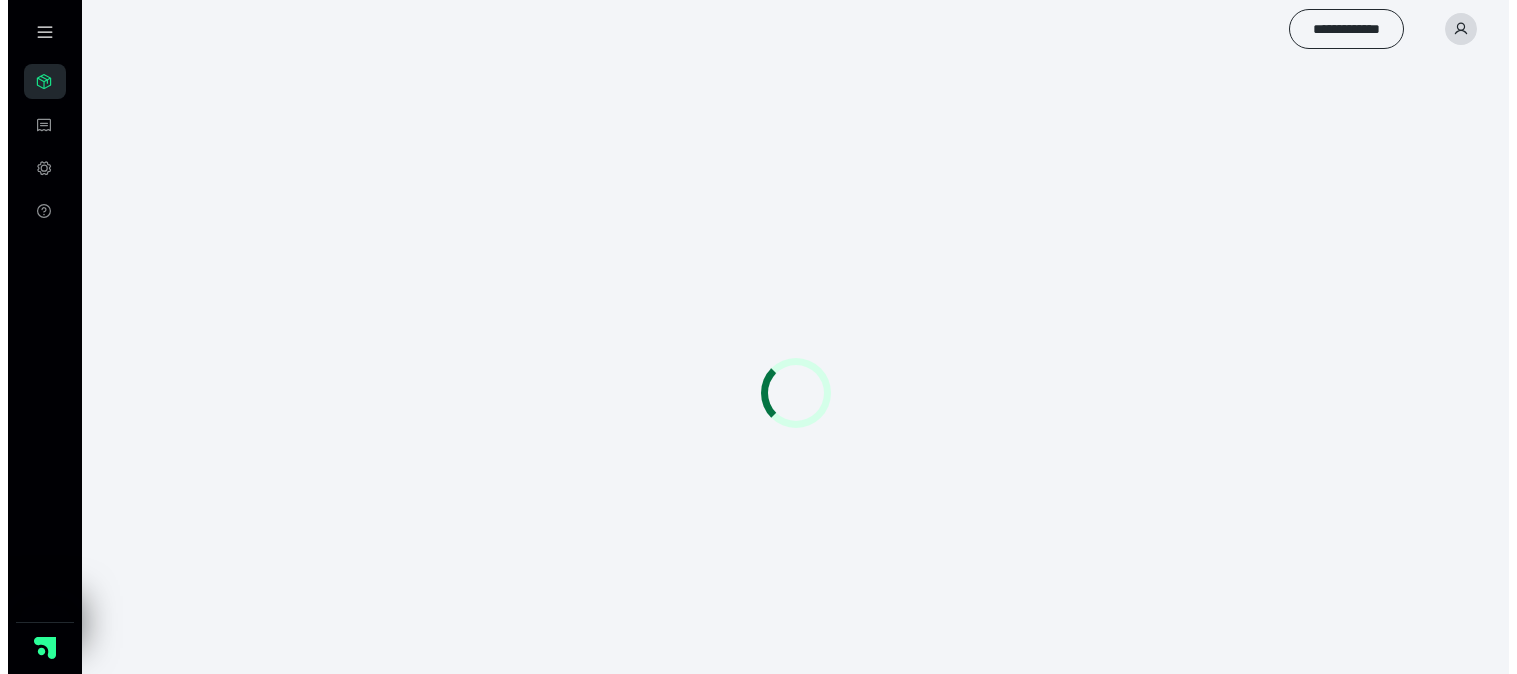 scroll, scrollTop: 0, scrollLeft: 0, axis: both 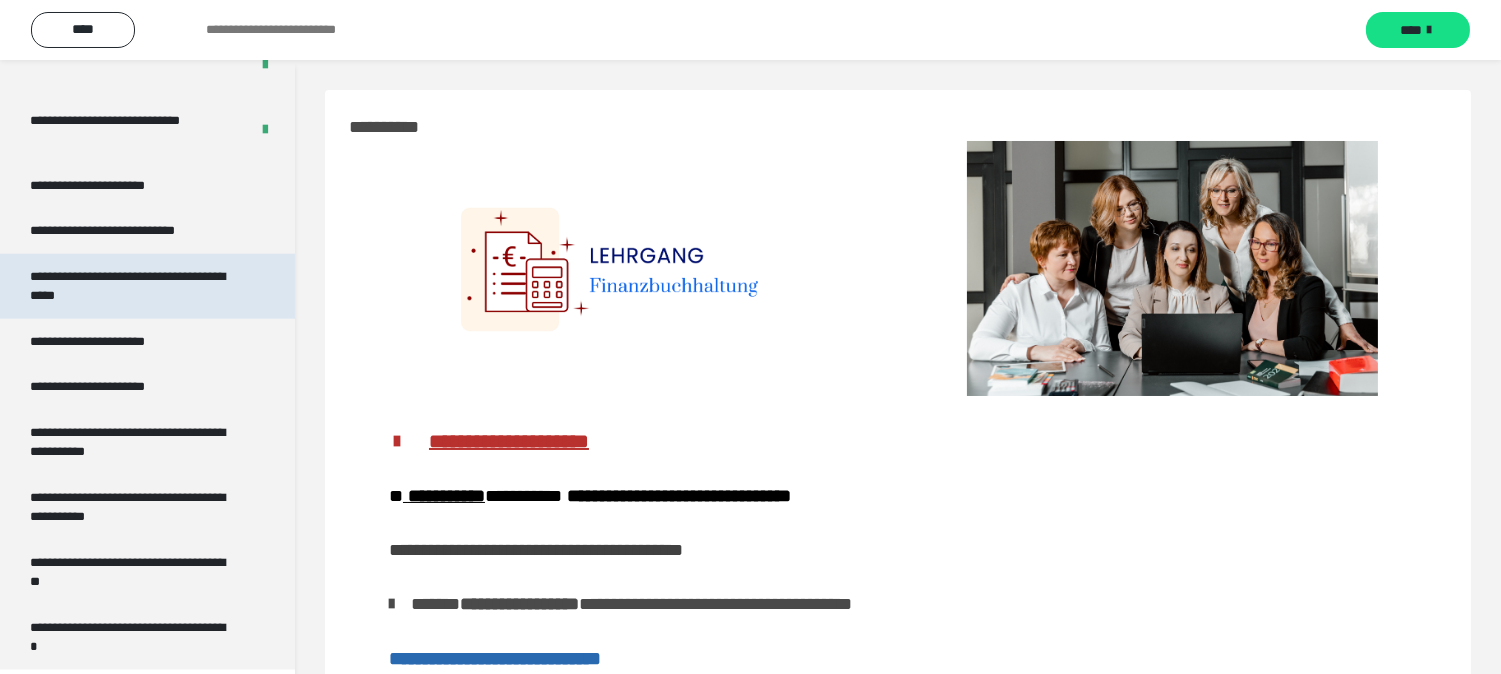 click on "**********" at bounding box center (131, 286) 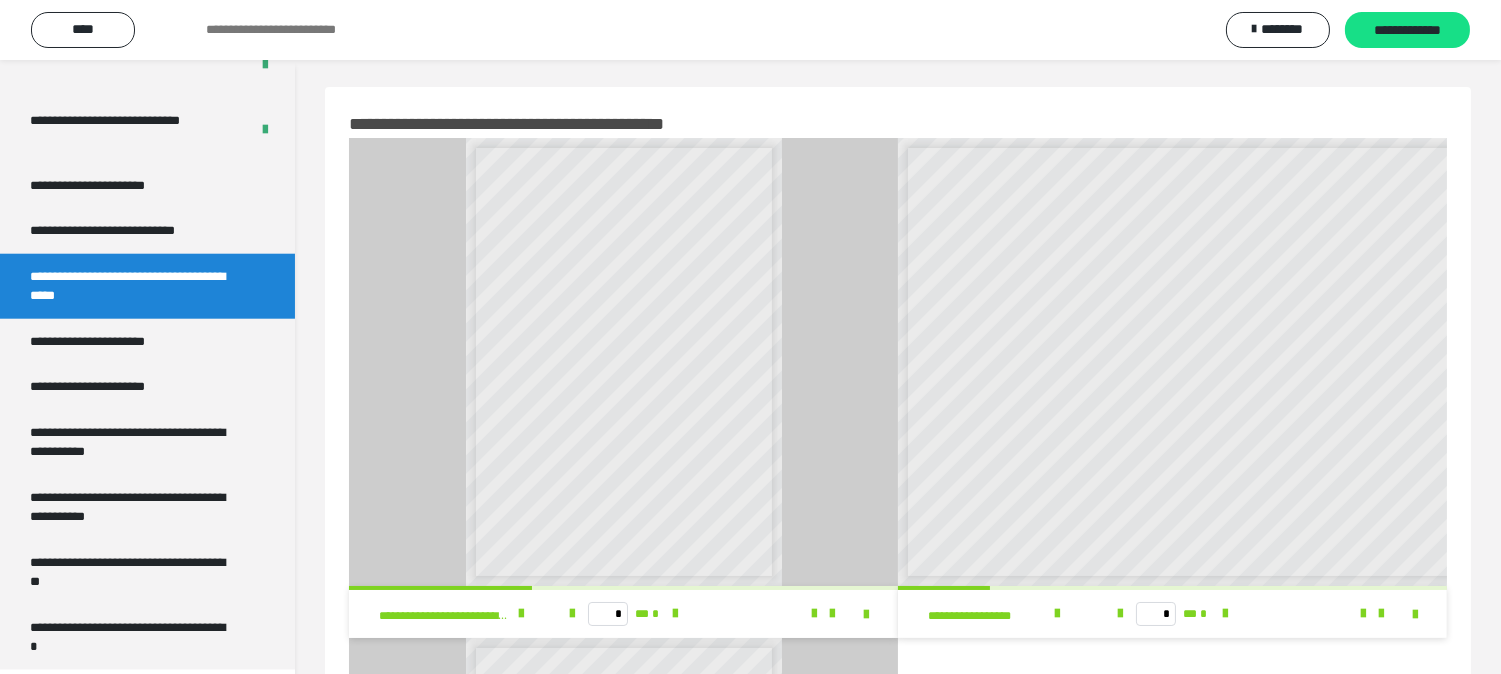 scroll, scrollTop: 0, scrollLeft: 0, axis: both 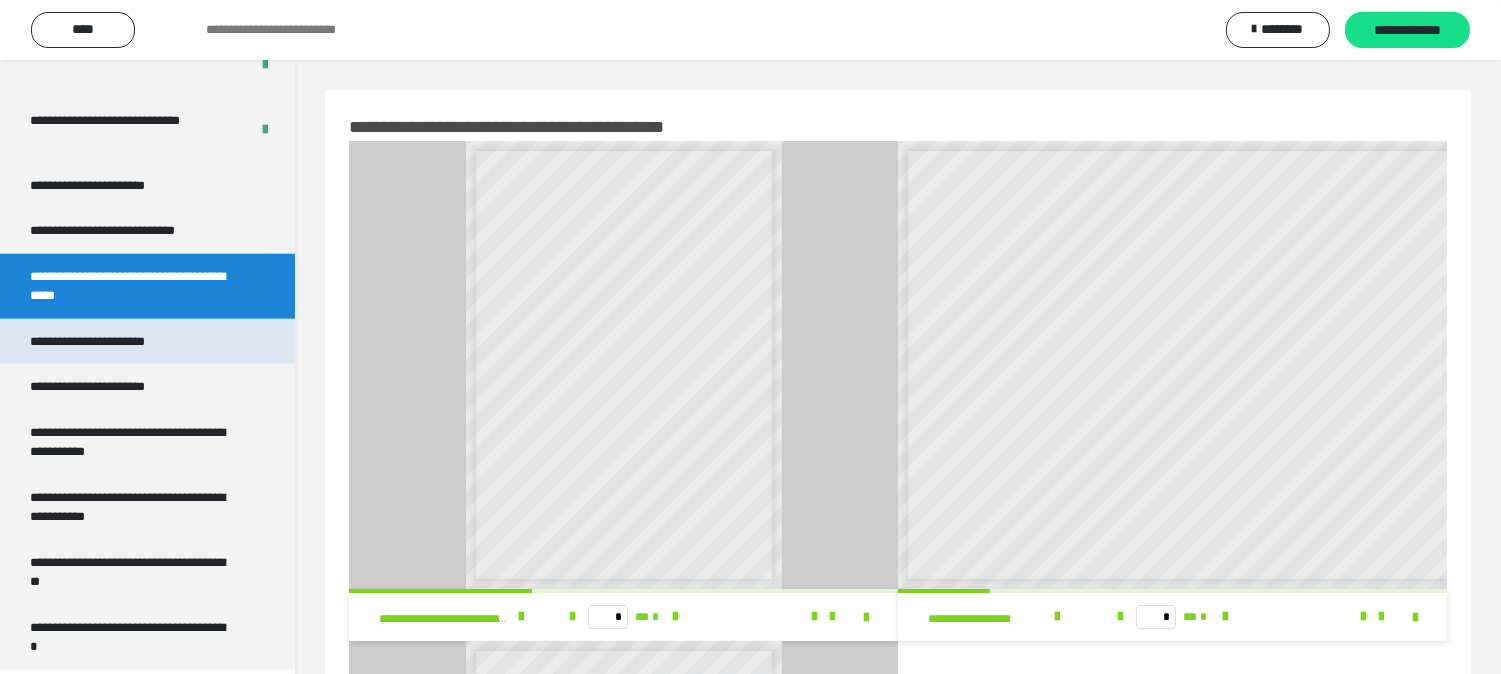 click on "**********" at bounding box center [110, 341] 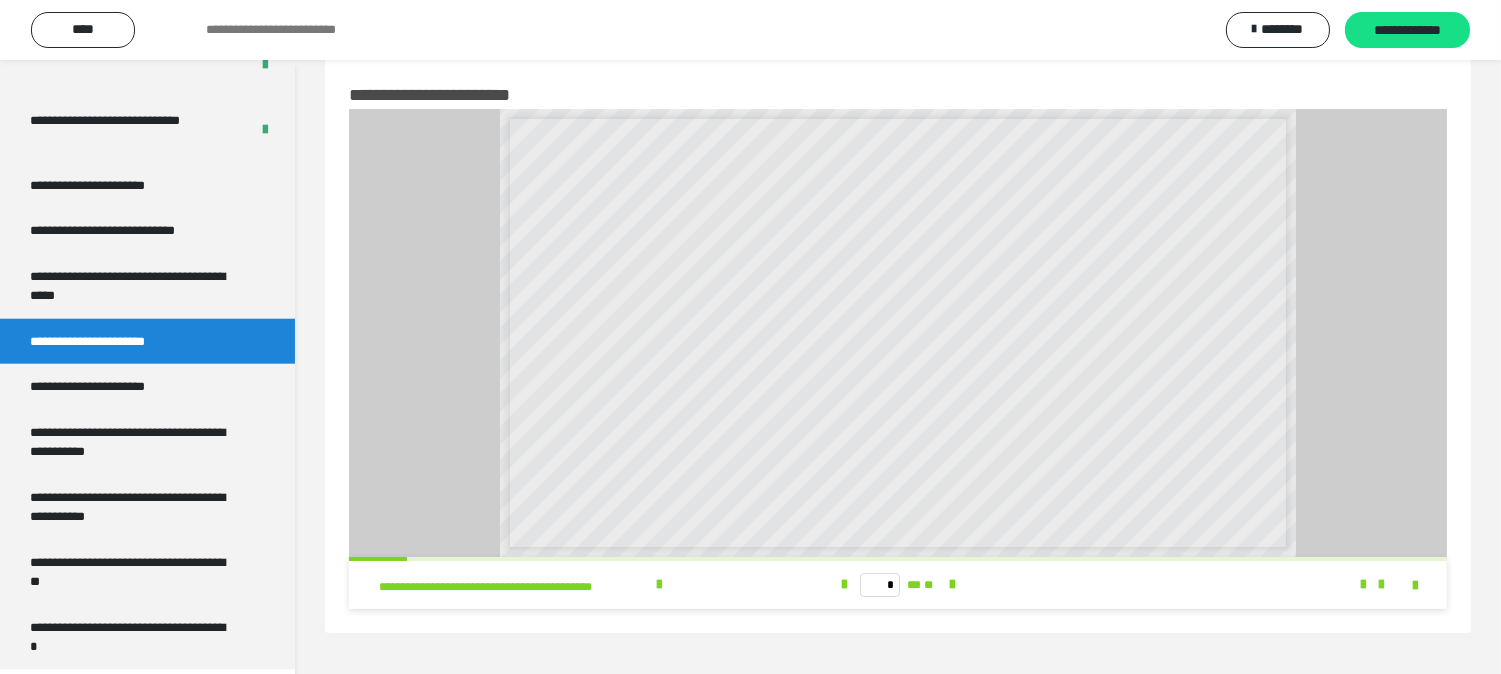 scroll, scrollTop: 60, scrollLeft: 0, axis: vertical 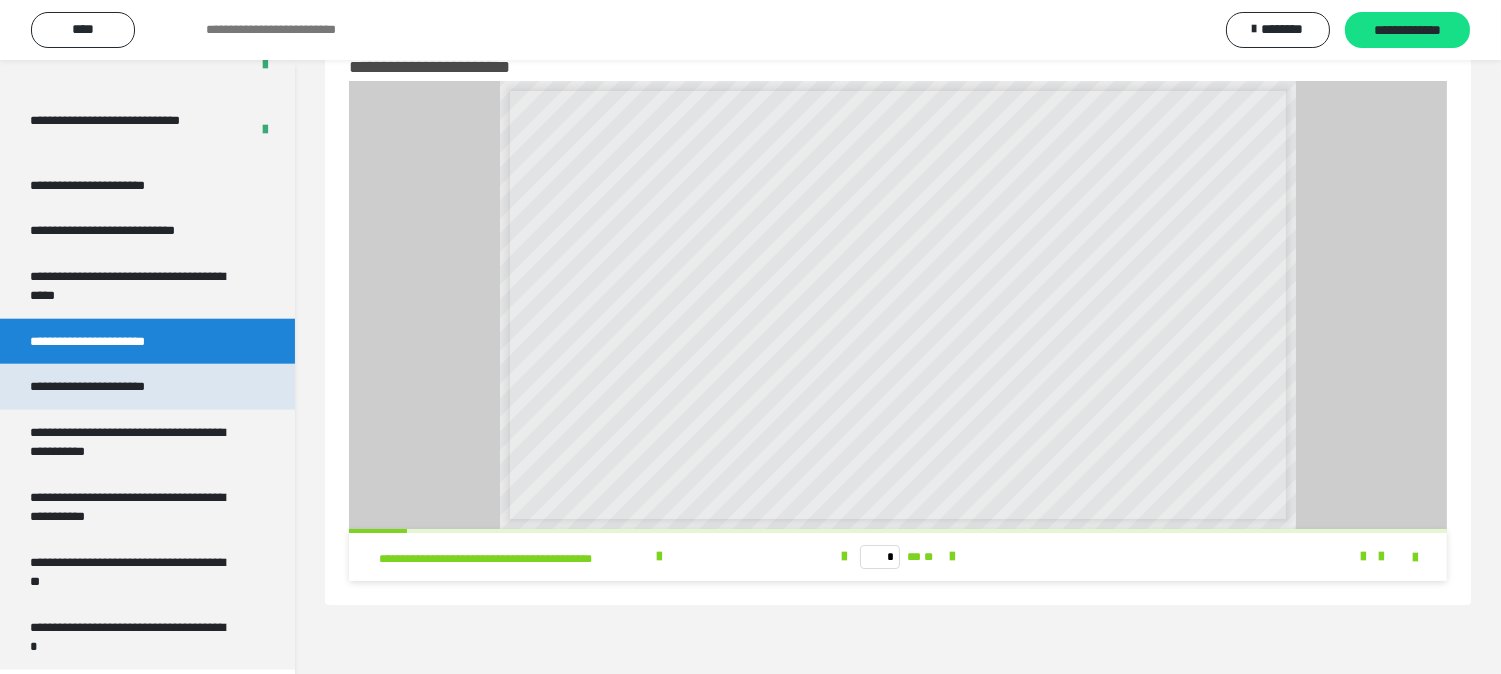 click on "**********" at bounding box center [111, 386] 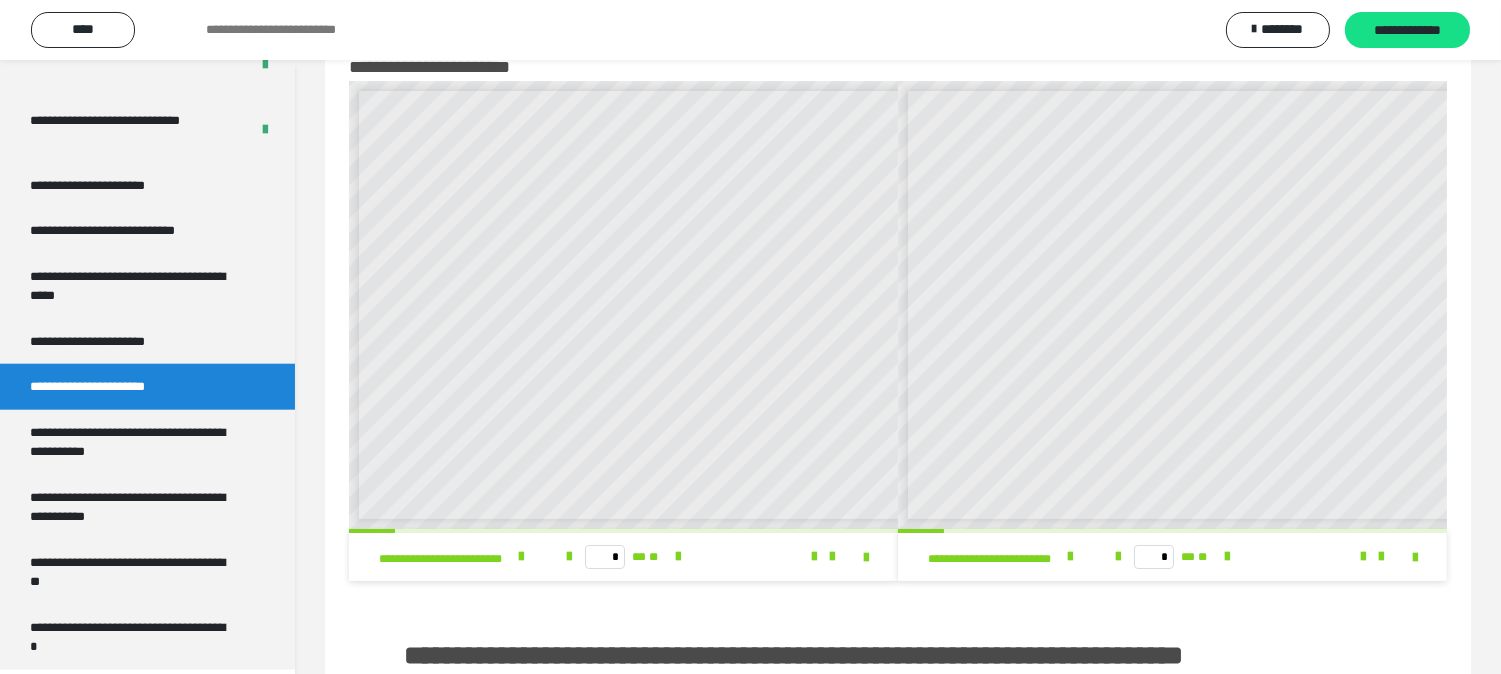 scroll, scrollTop: 8, scrollLeft: 0, axis: vertical 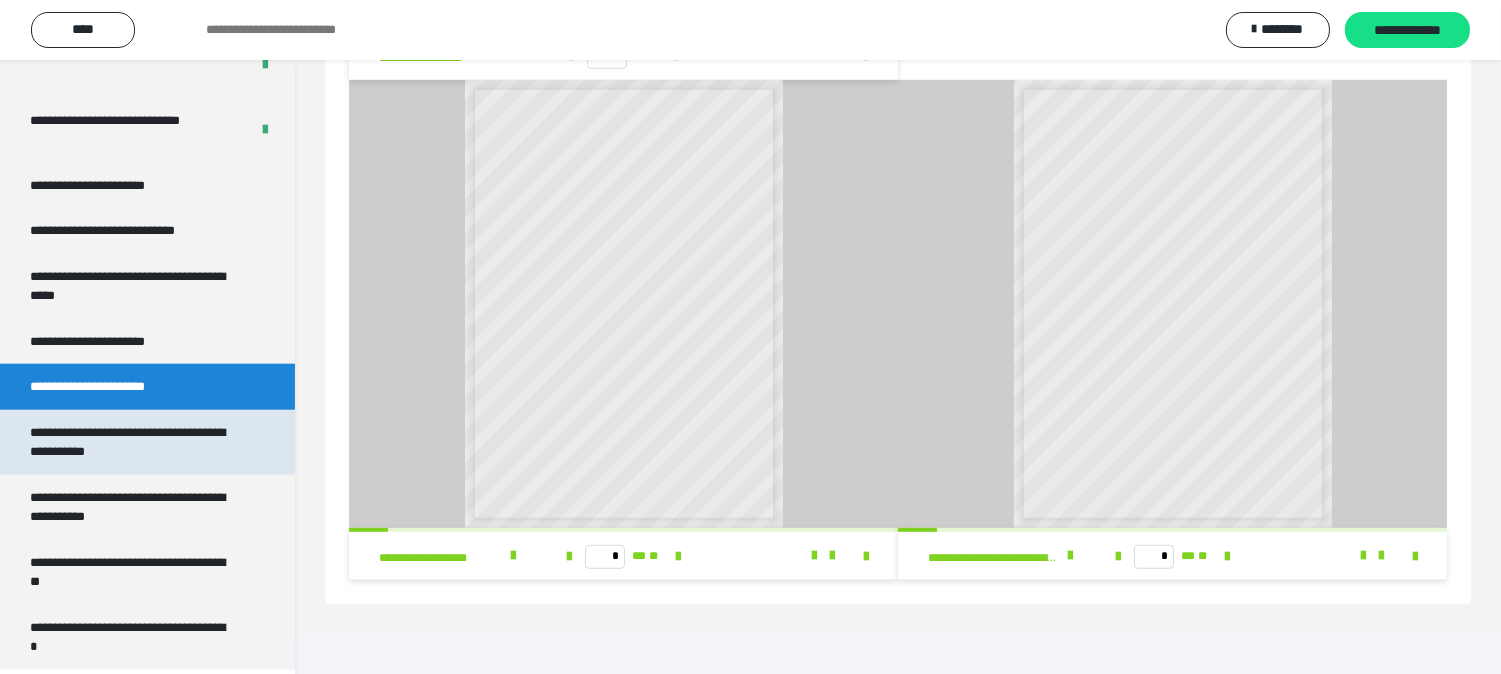 click on "**********" at bounding box center (131, 442) 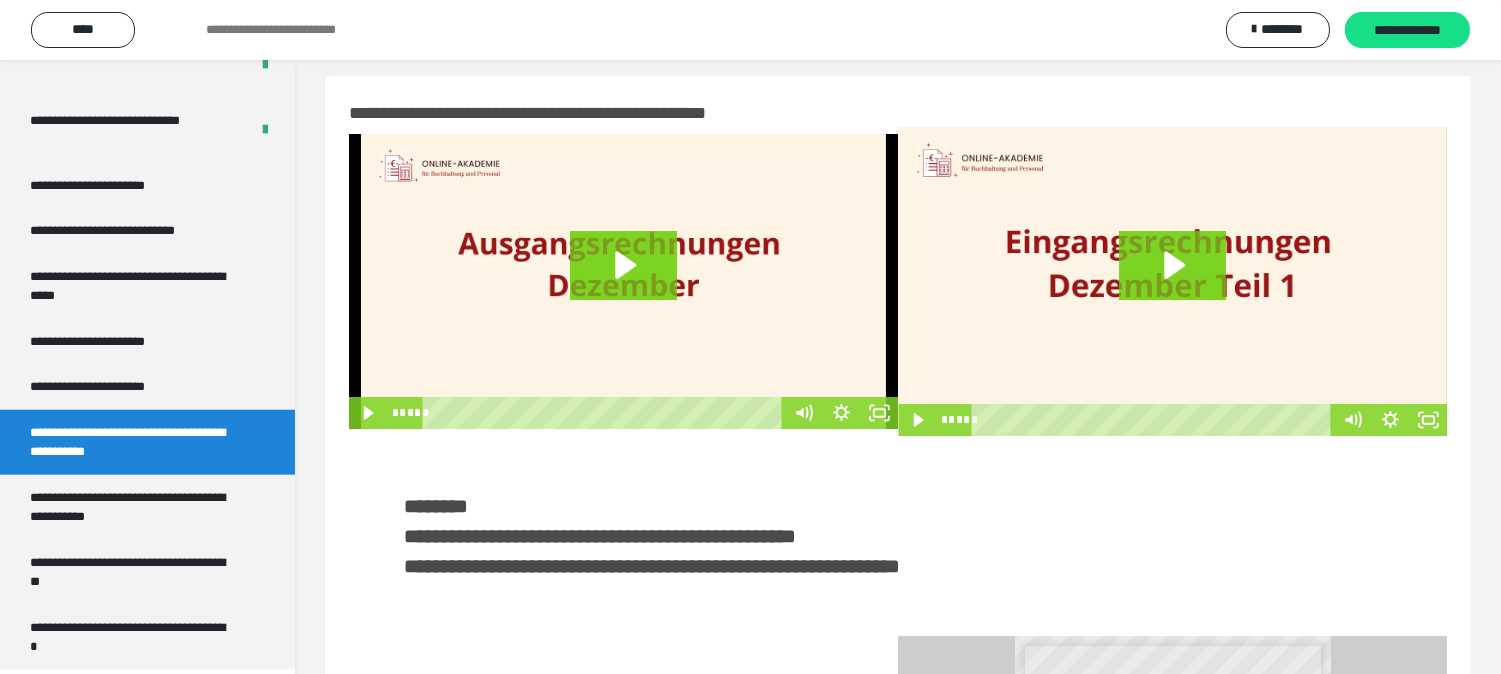 scroll, scrollTop: 0, scrollLeft: 0, axis: both 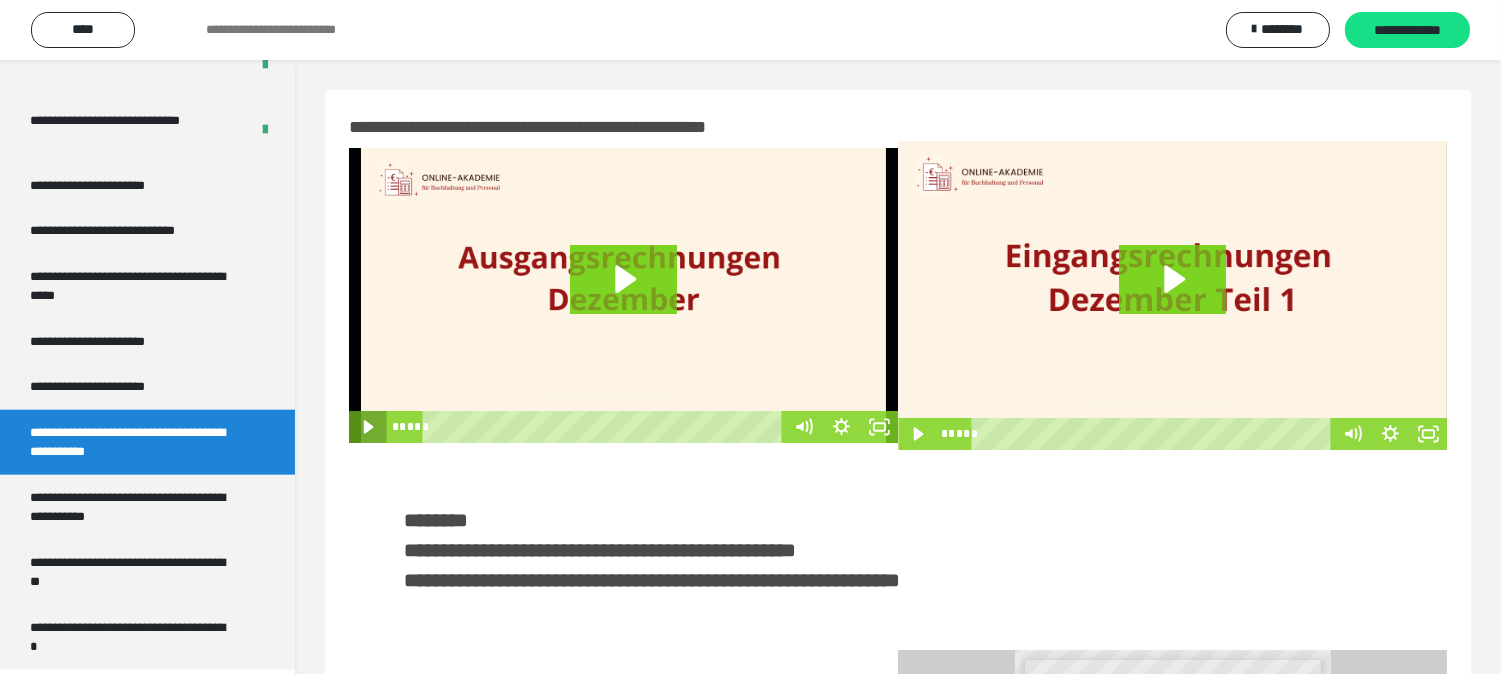 click 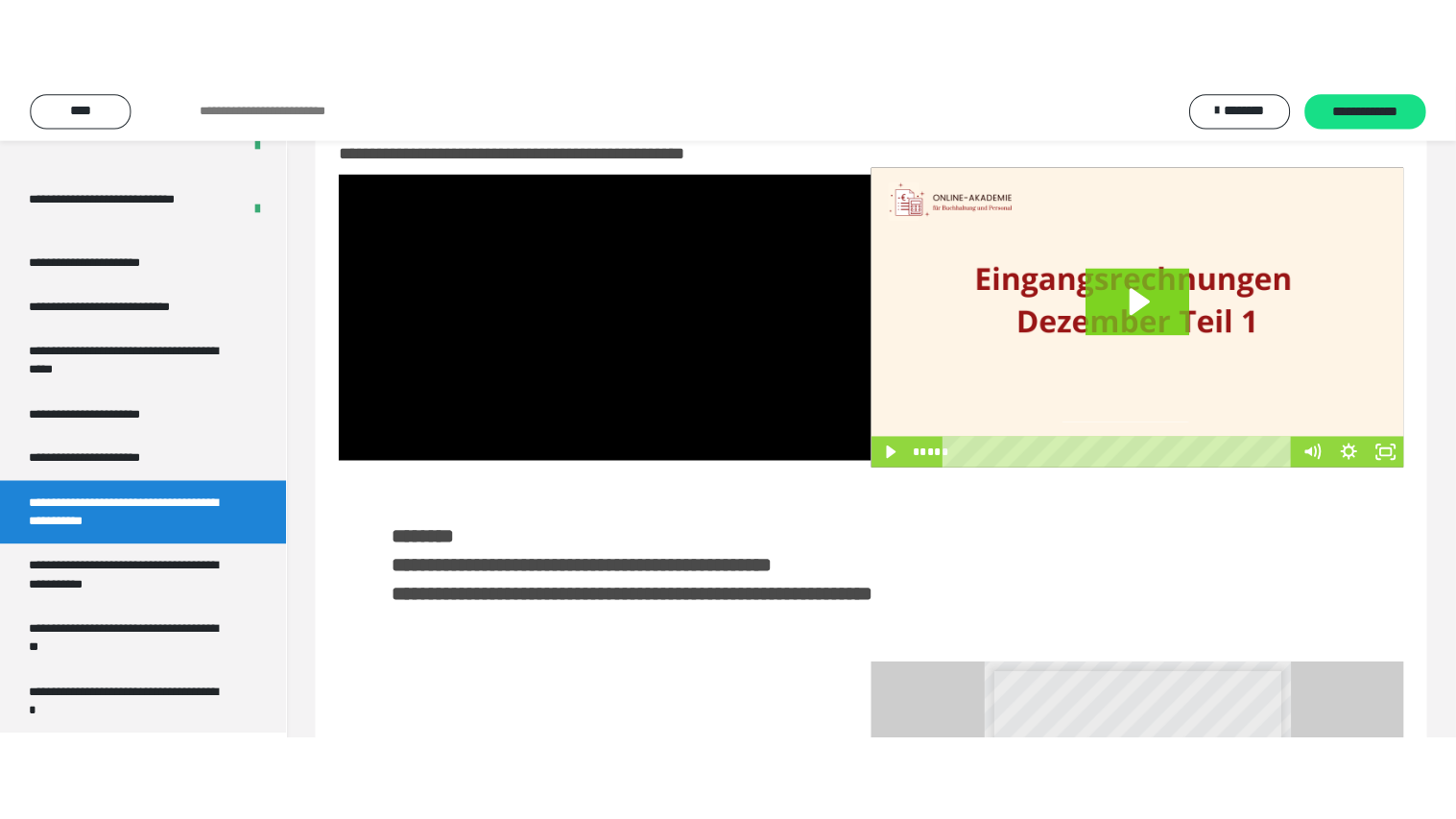 scroll, scrollTop: 0, scrollLeft: 0, axis: both 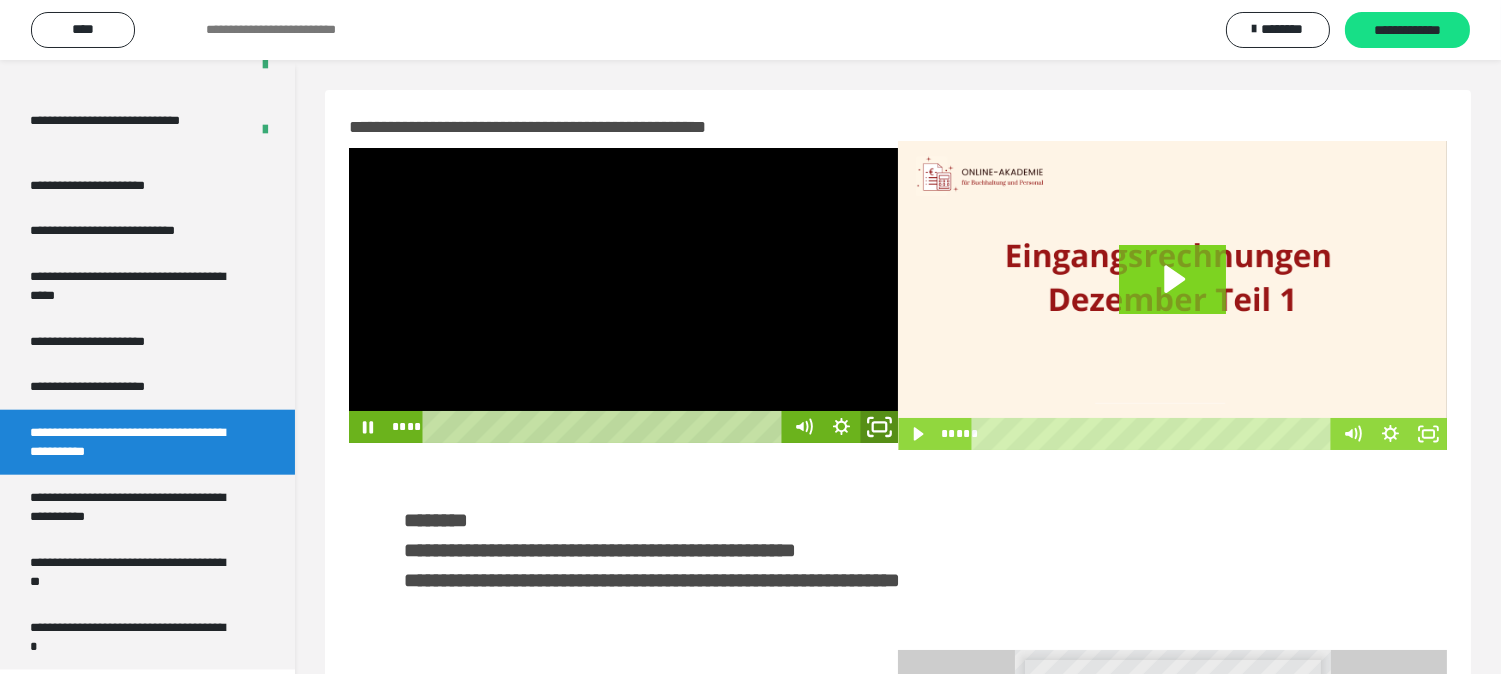 click 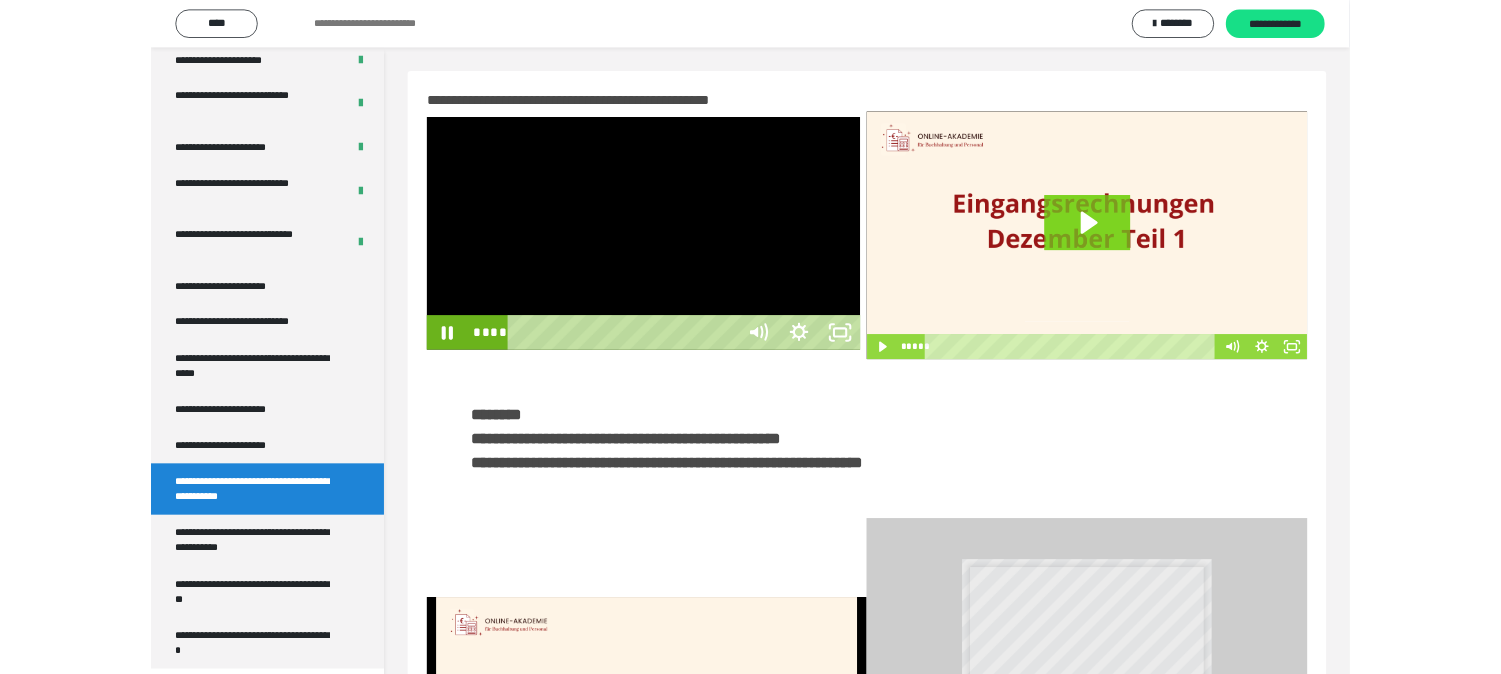 scroll, scrollTop: 3770, scrollLeft: 0, axis: vertical 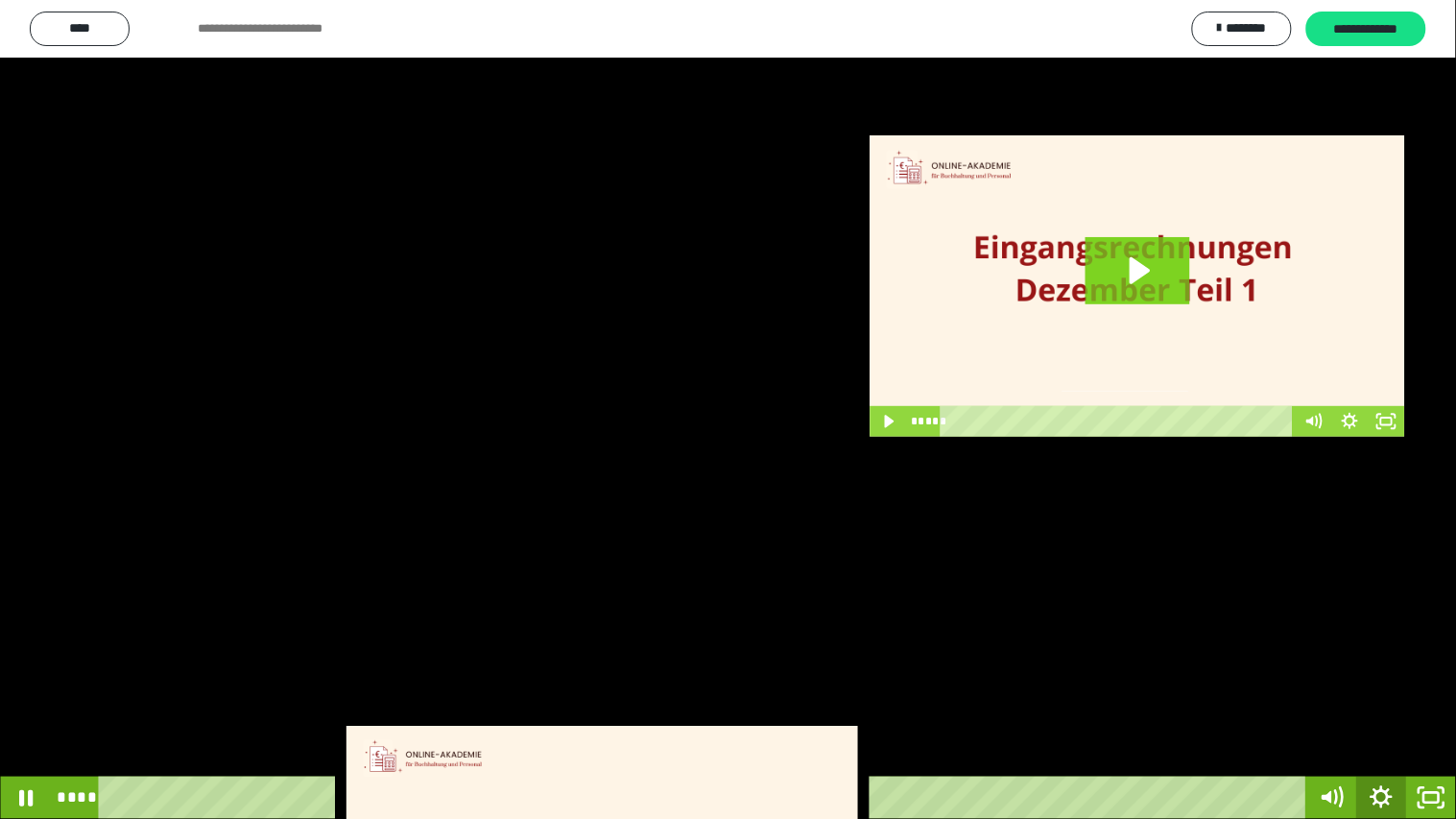 click 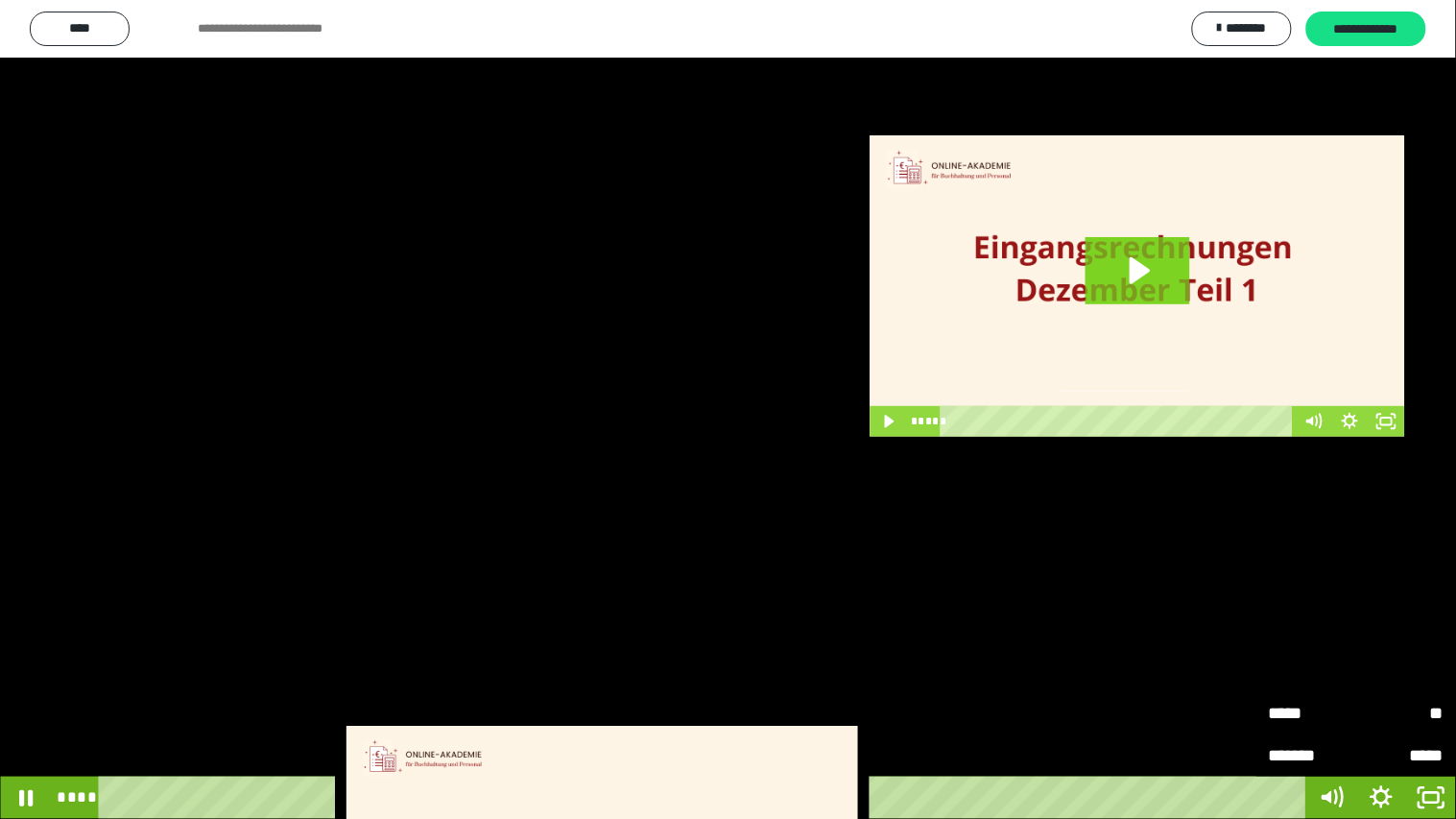 click on "*****" at bounding box center [1312, 713] 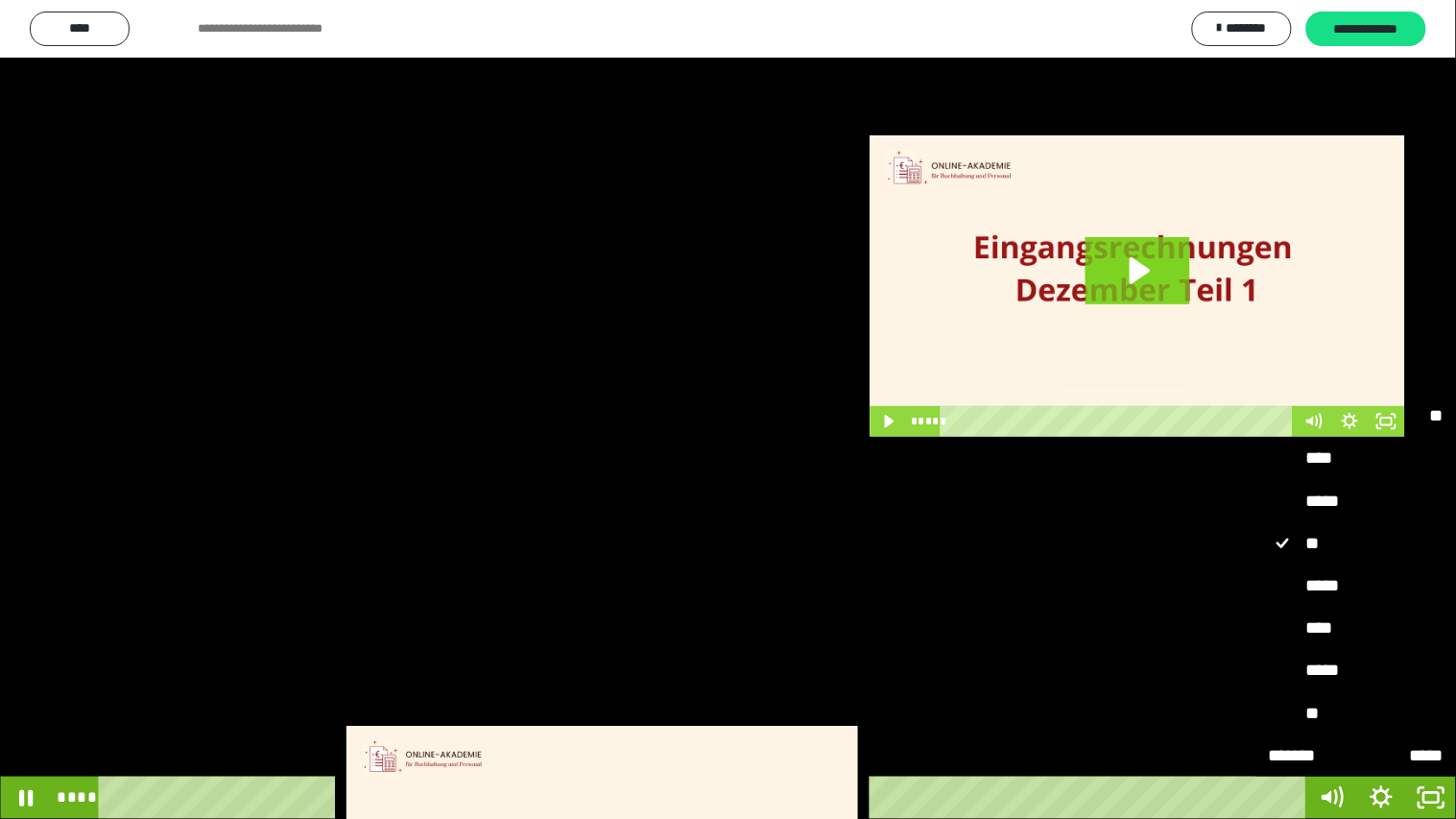 click on "*****" at bounding box center (1356, 670) 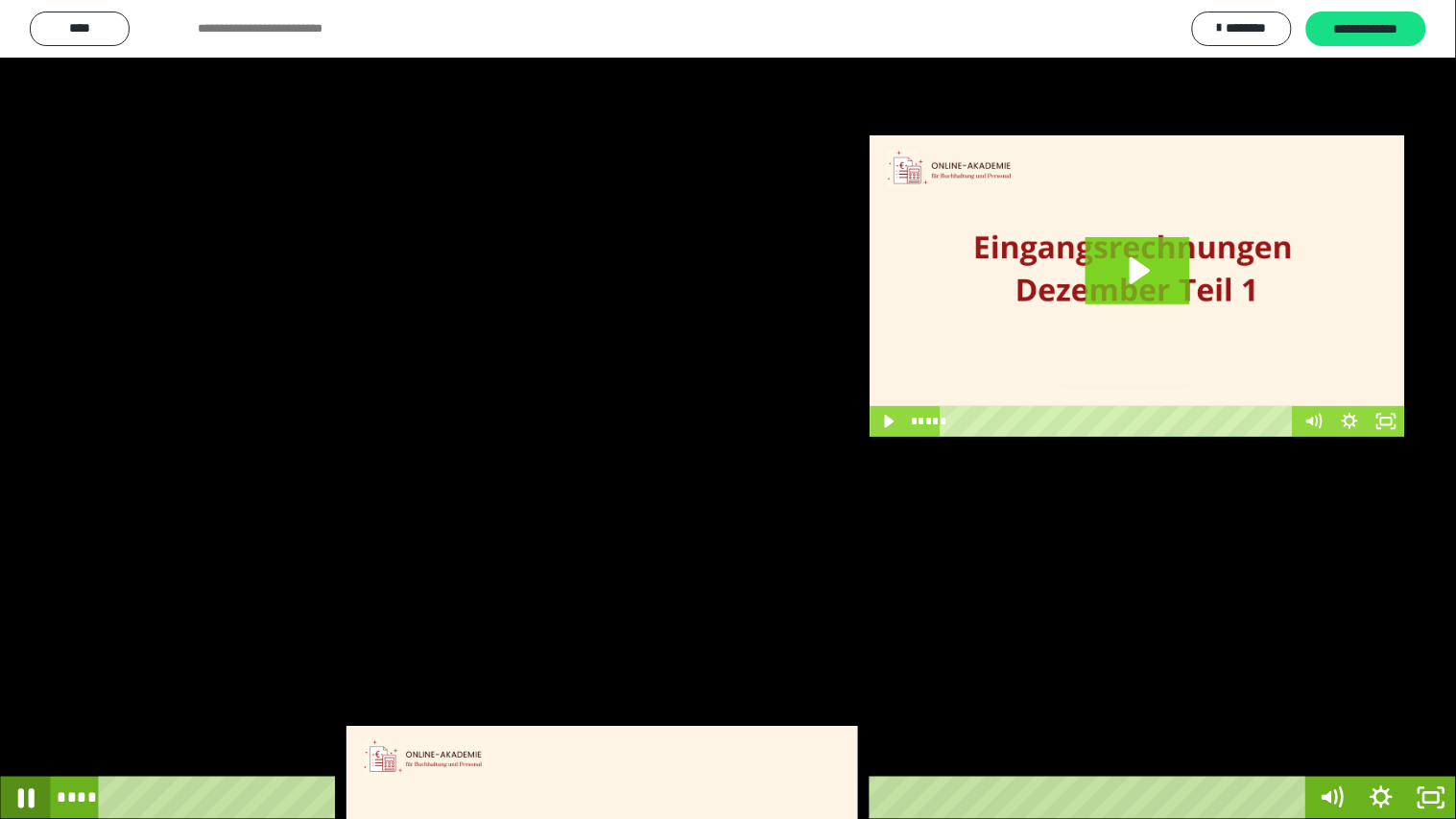 click 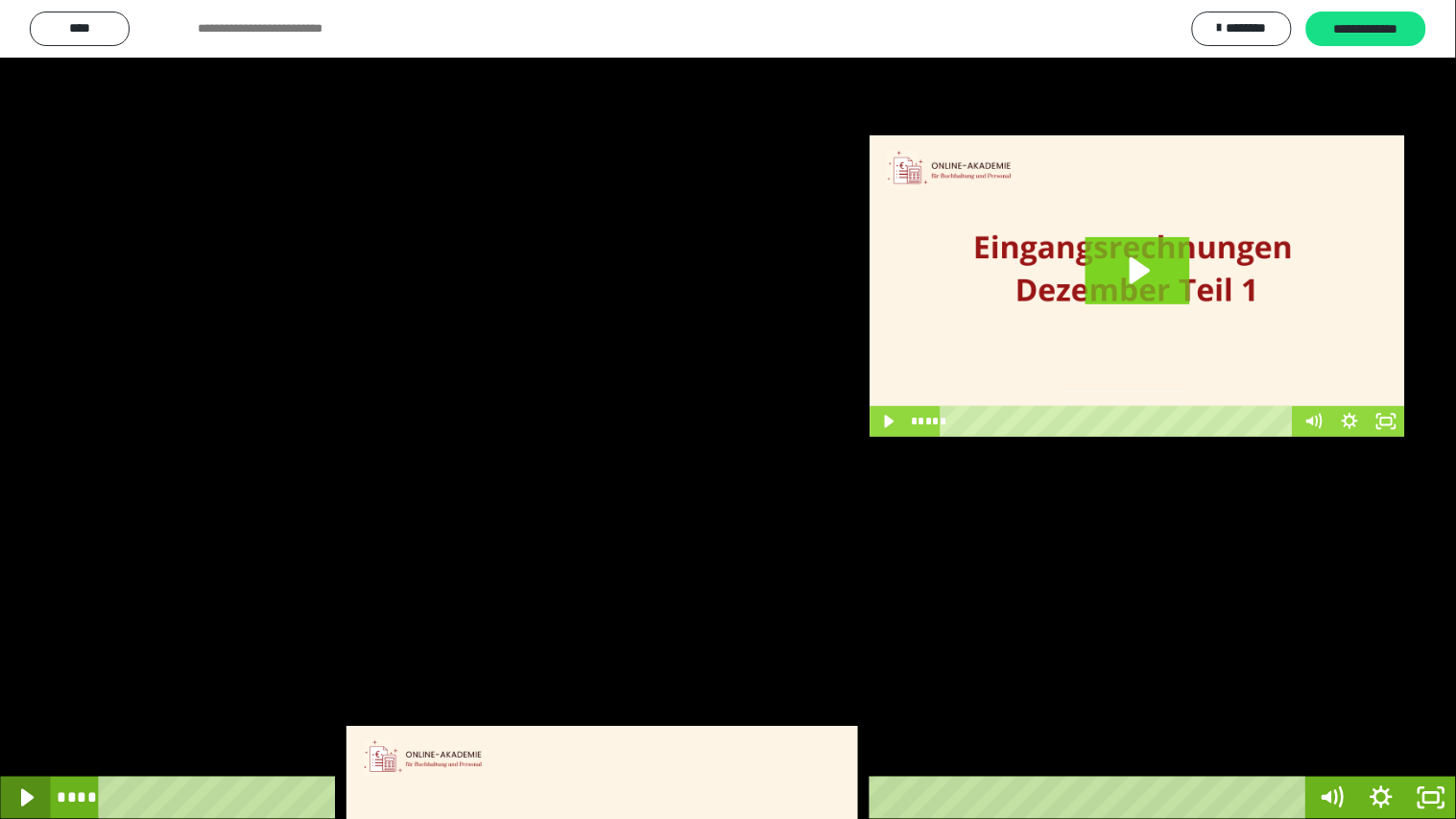 click 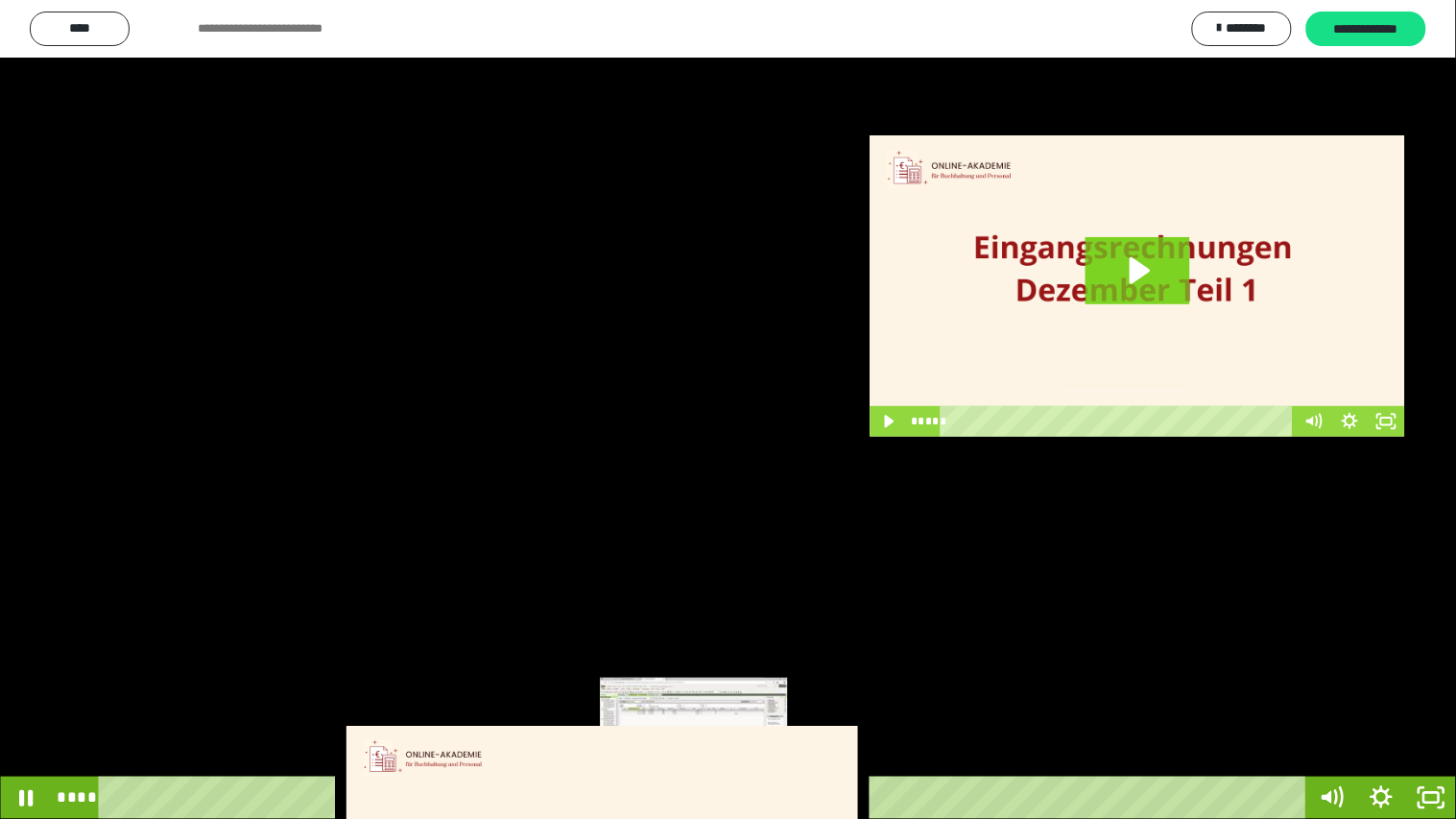 click on "****" at bounding box center [705, 798] 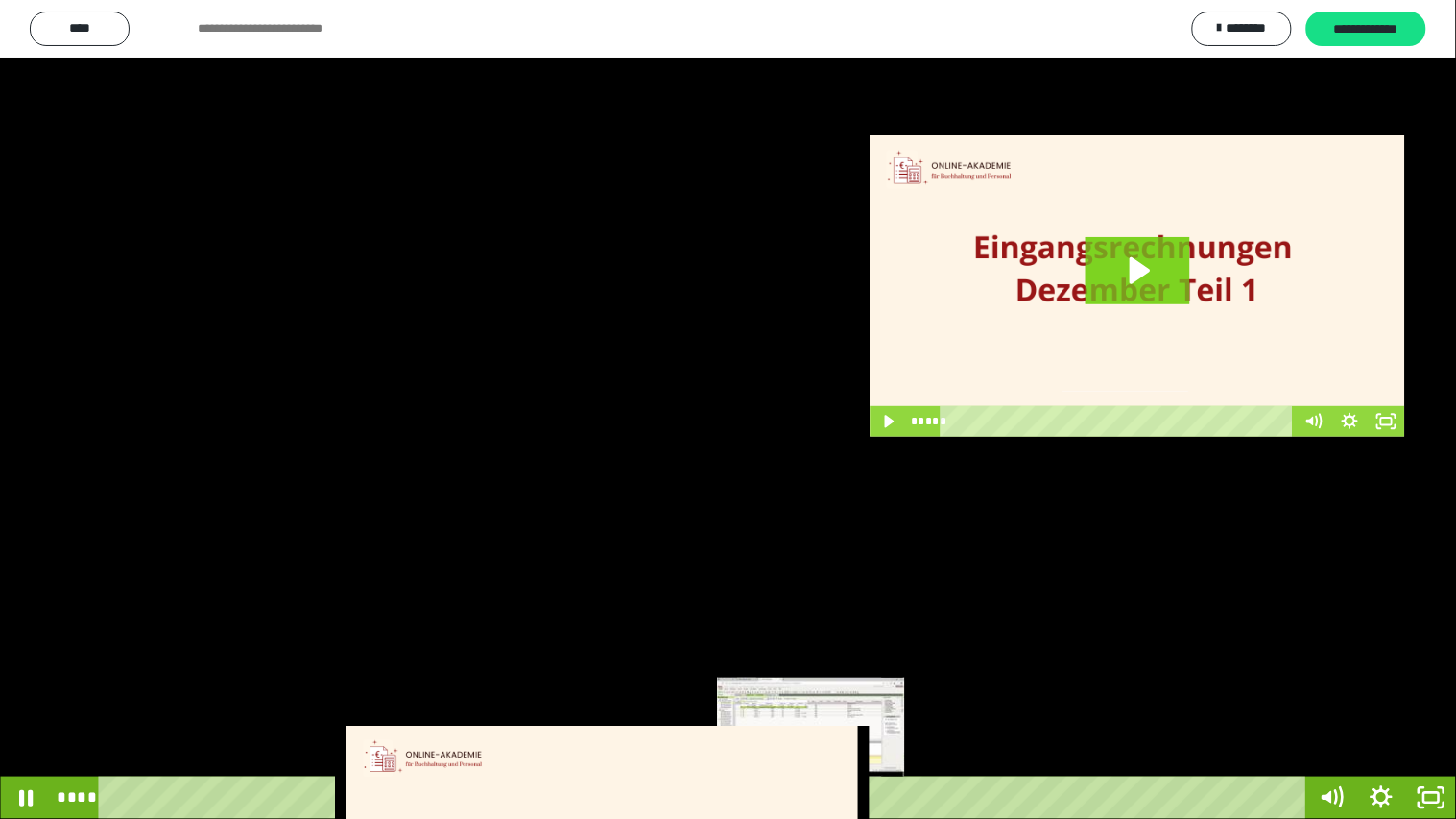 click on "****" at bounding box center [705, 798] 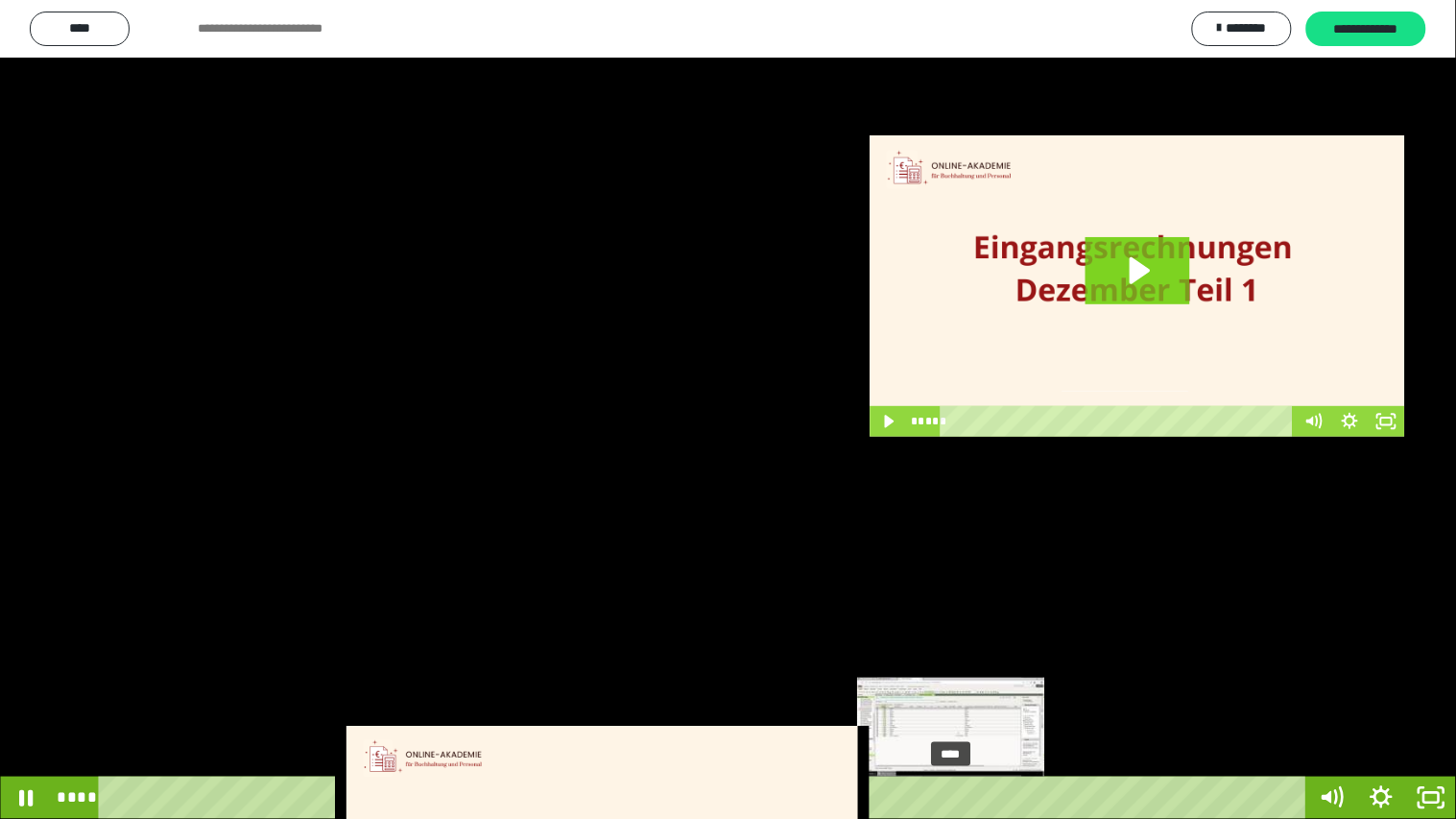 click on "****" at bounding box center [705, 798] 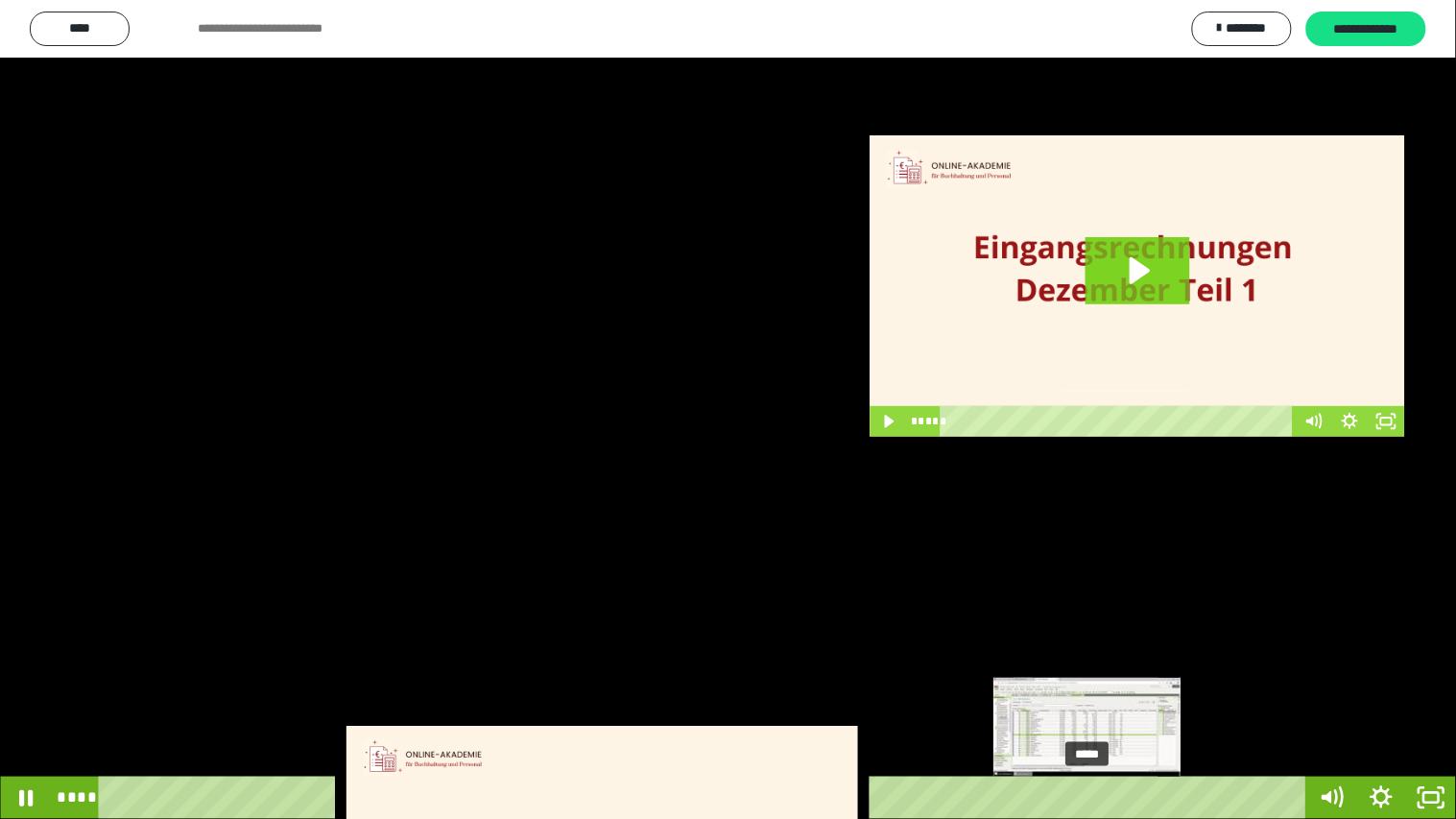 click on "*****" at bounding box center [705, 798] 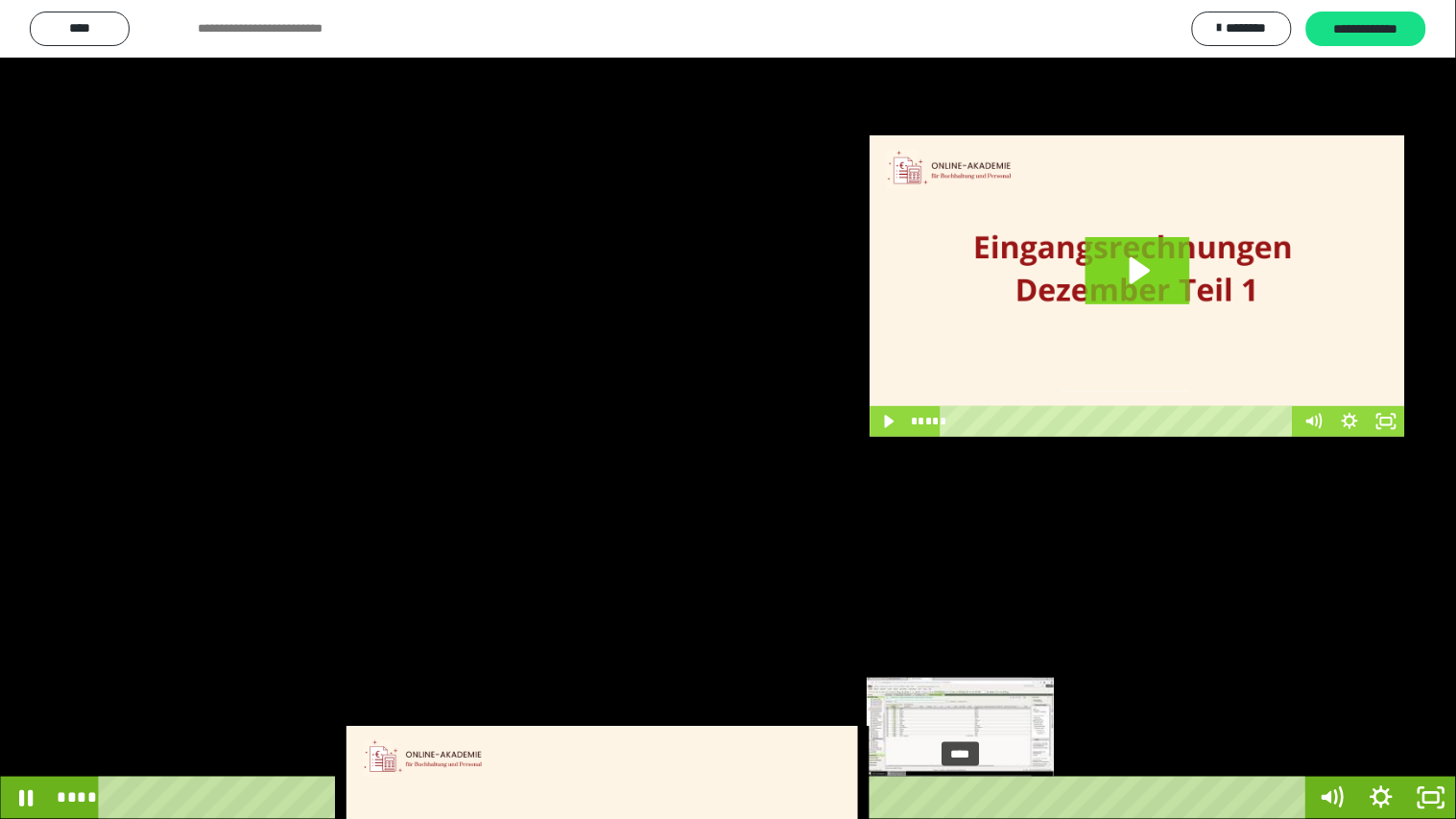 click on "****" at bounding box center (705, 798) 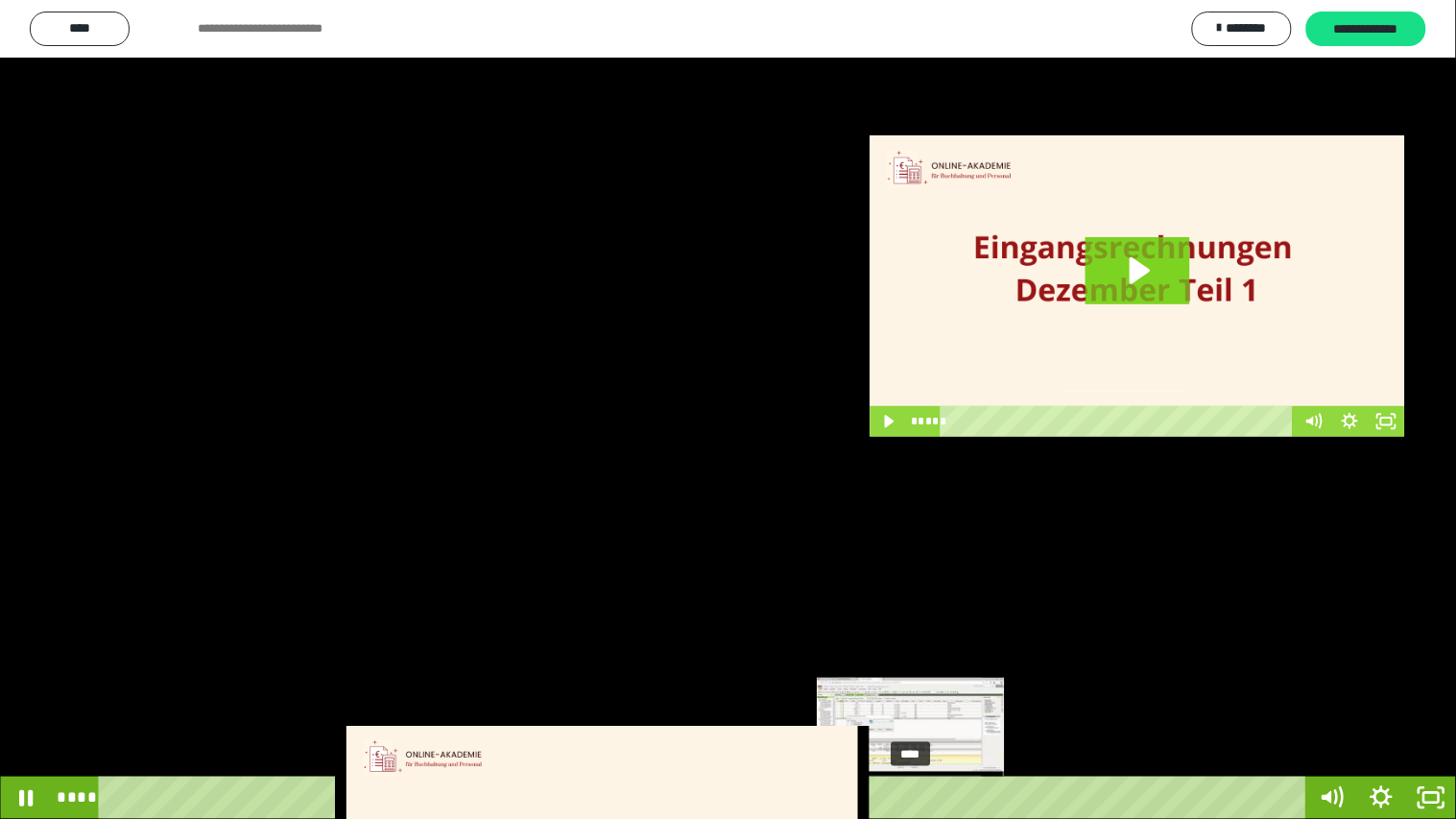 click on "****" at bounding box center [705, 798] 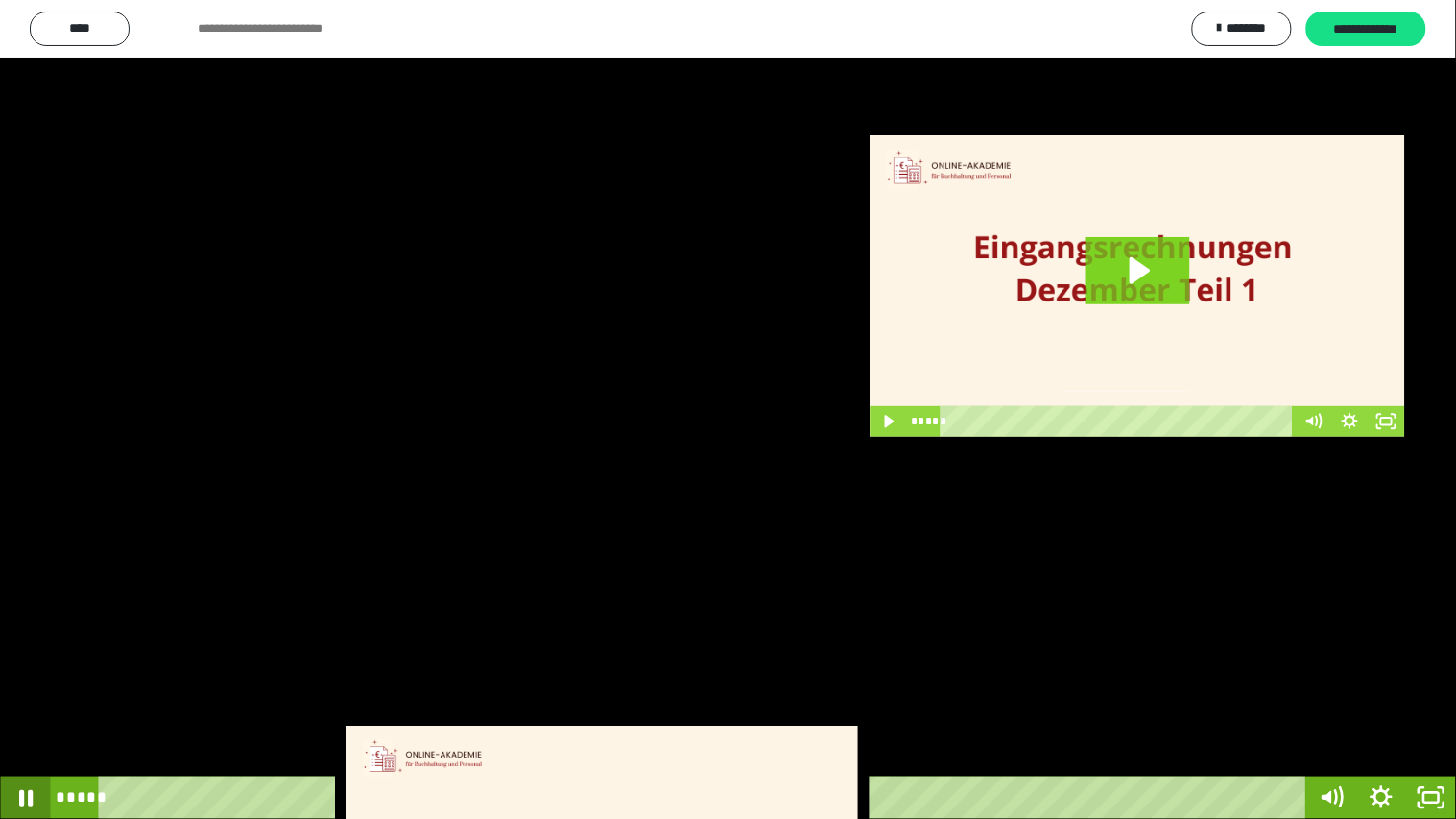 click 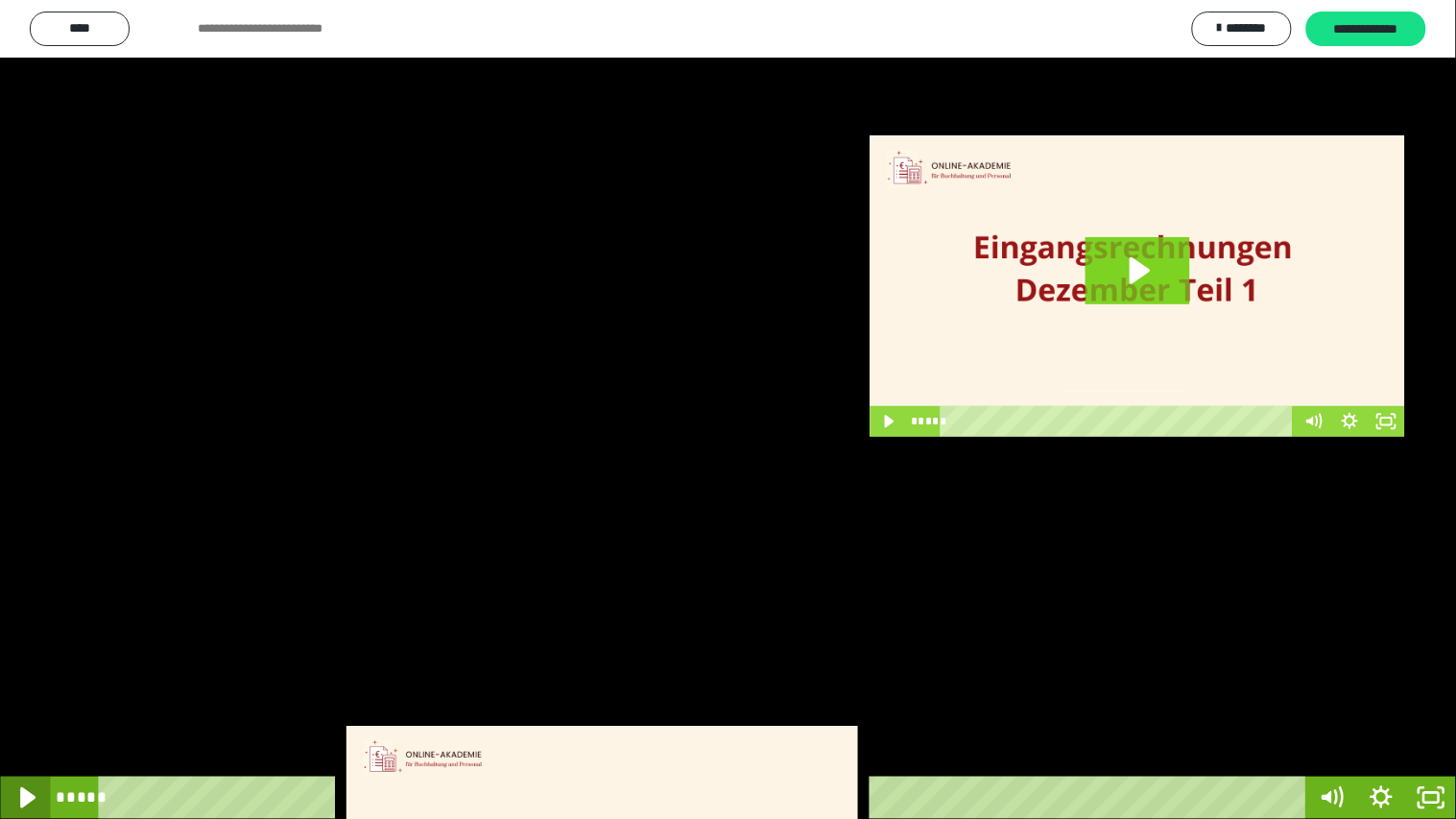 click 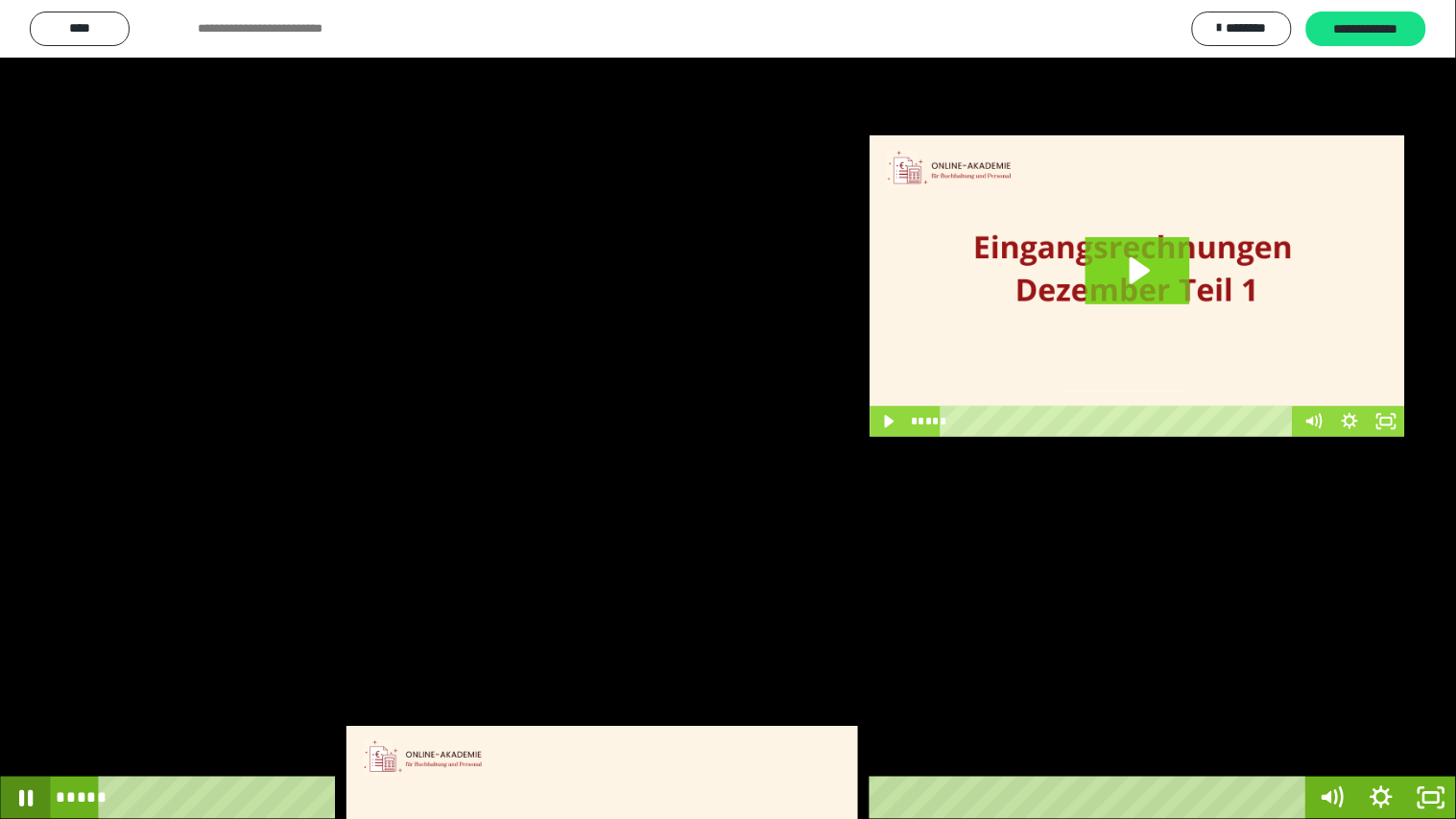 click 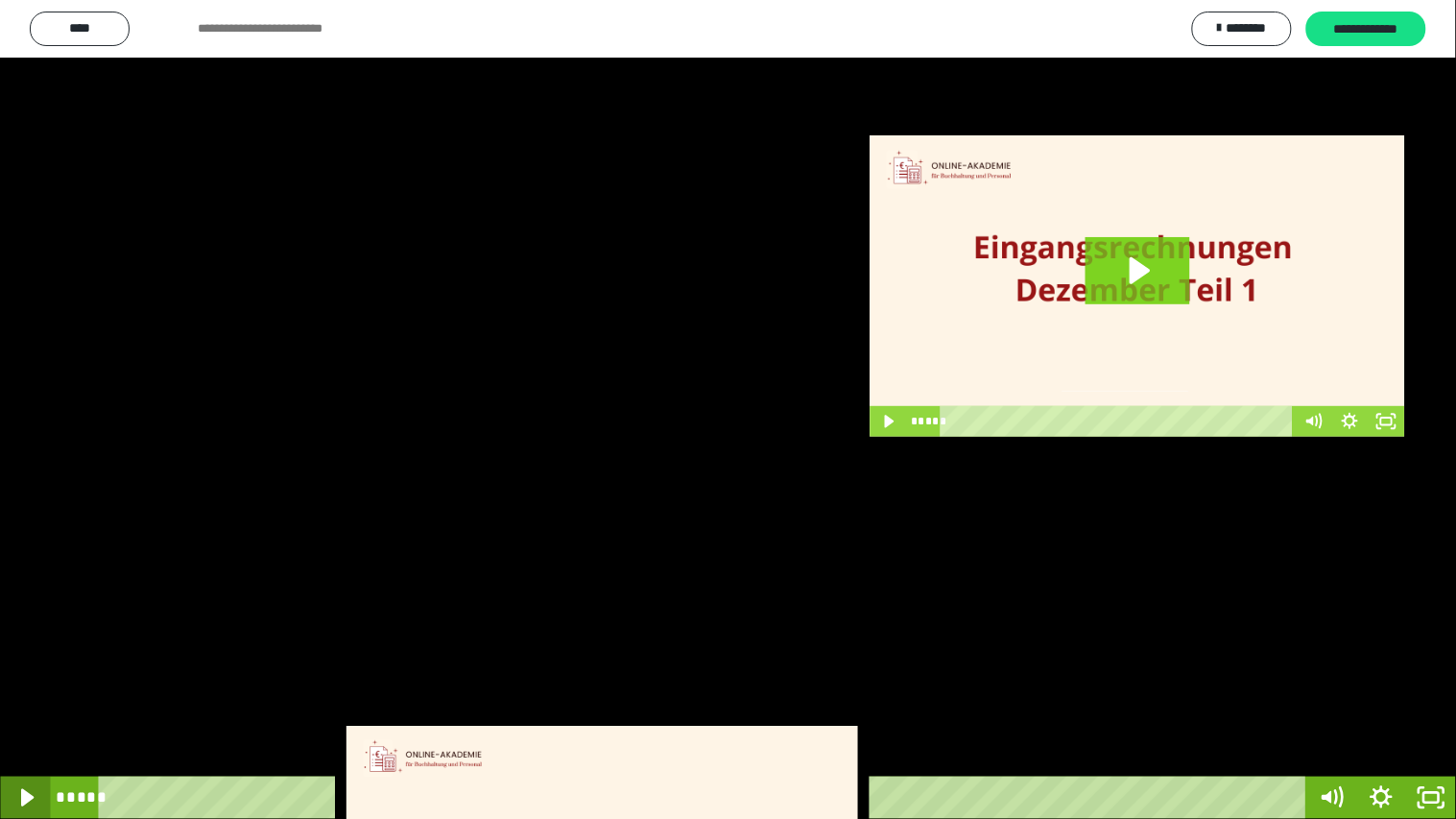 click 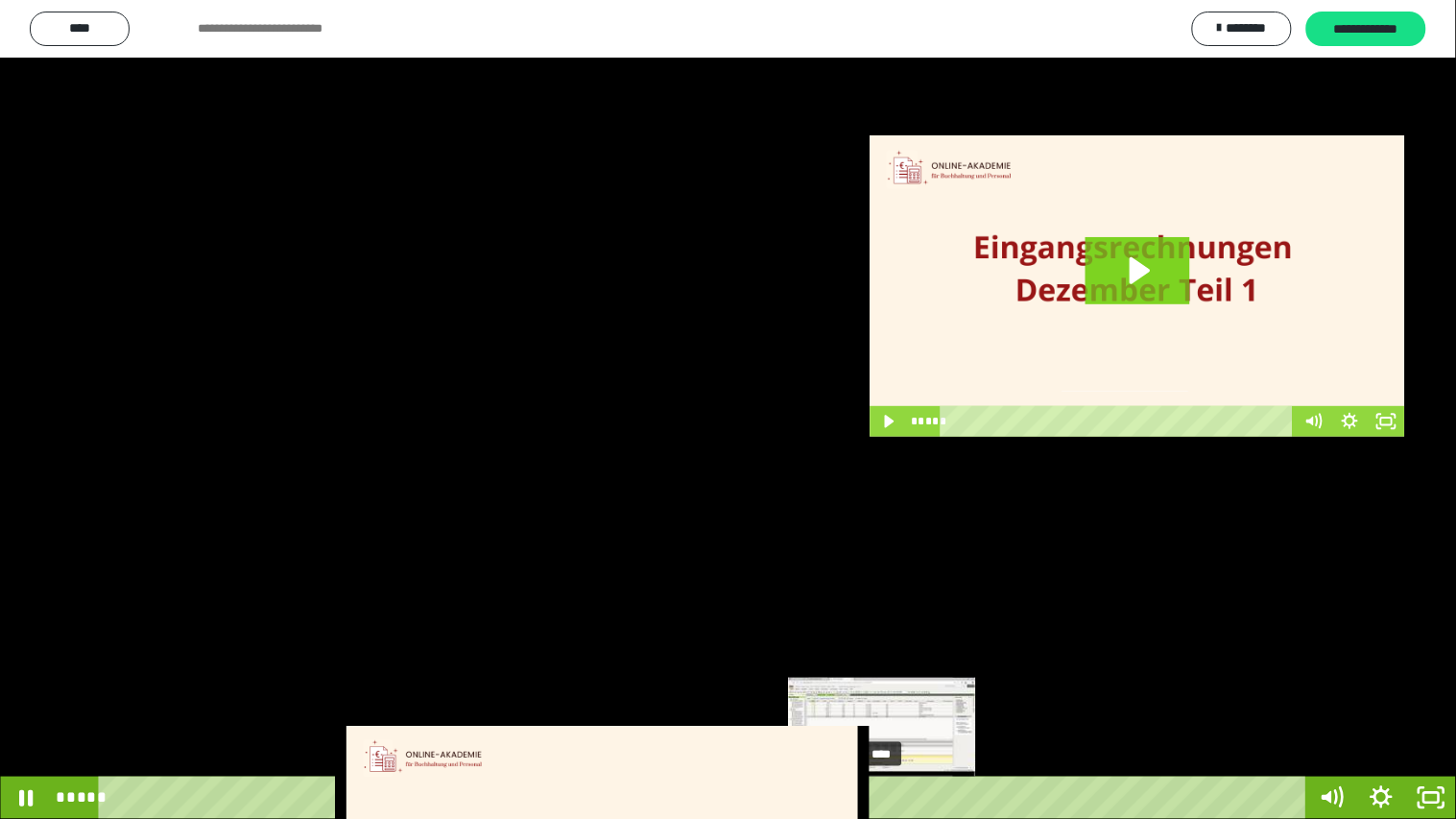 click on "****" at bounding box center [705, 798] 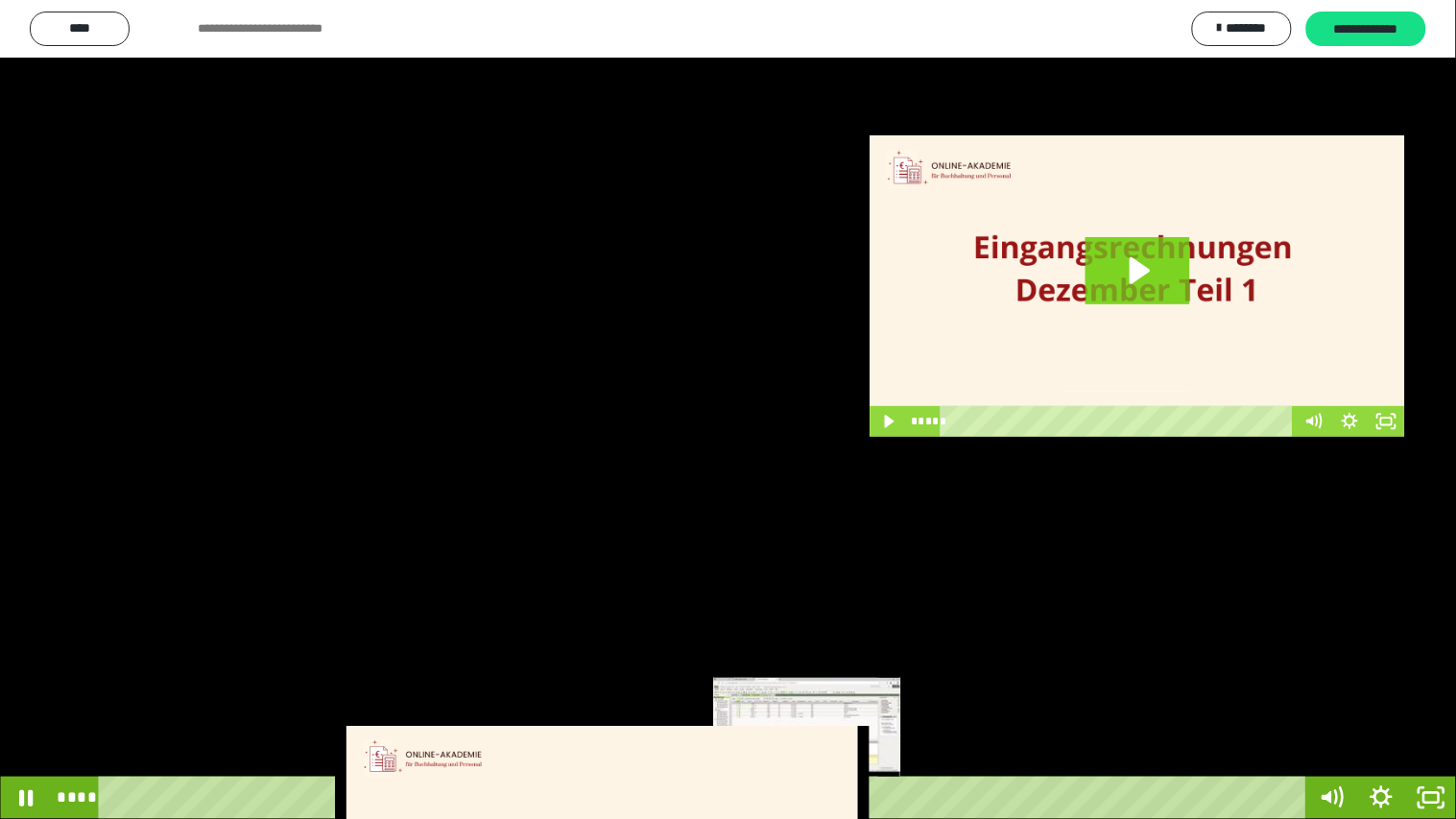 click on "****" at bounding box center (705, 798) 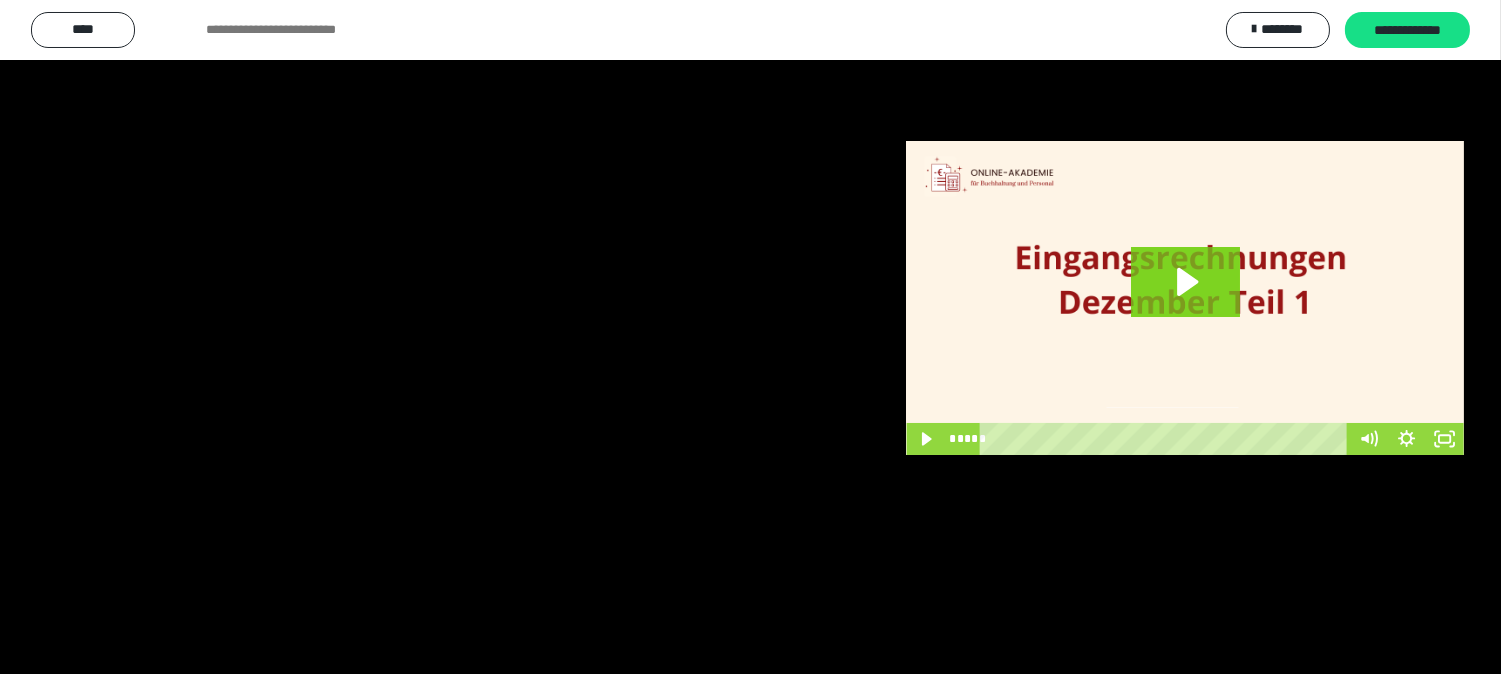scroll, scrollTop: 3948, scrollLeft: 0, axis: vertical 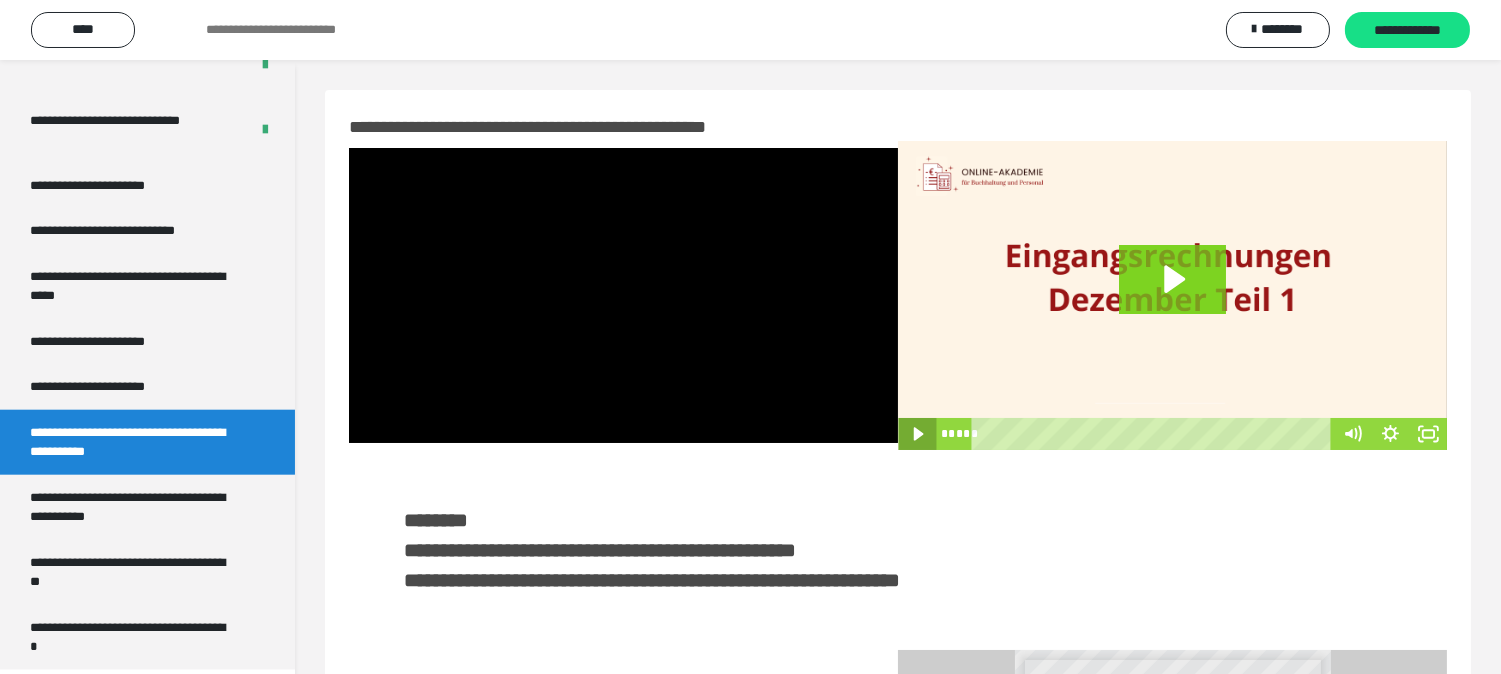 click 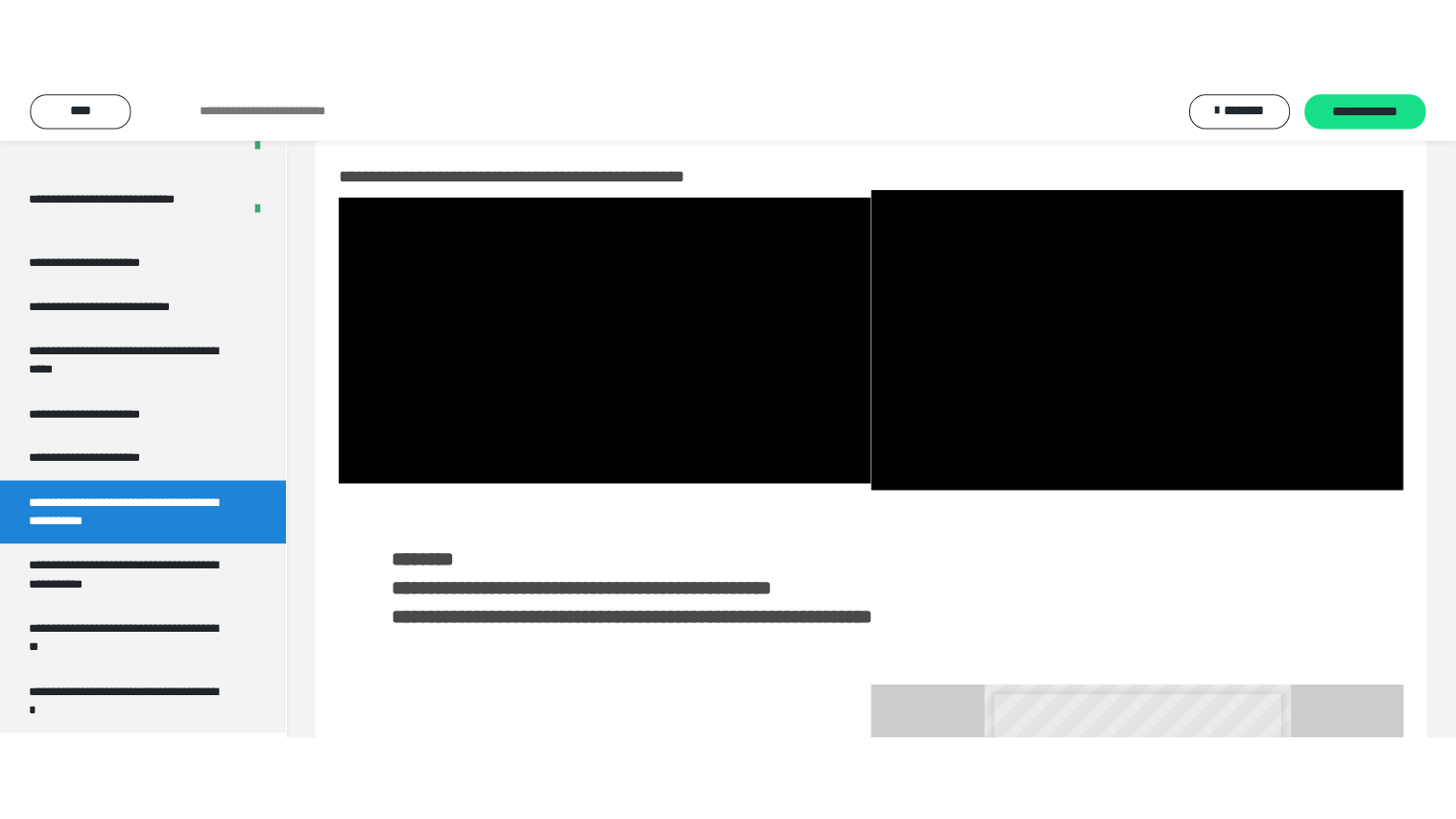 scroll, scrollTop: 0, scrollLeft: 0, axis: both 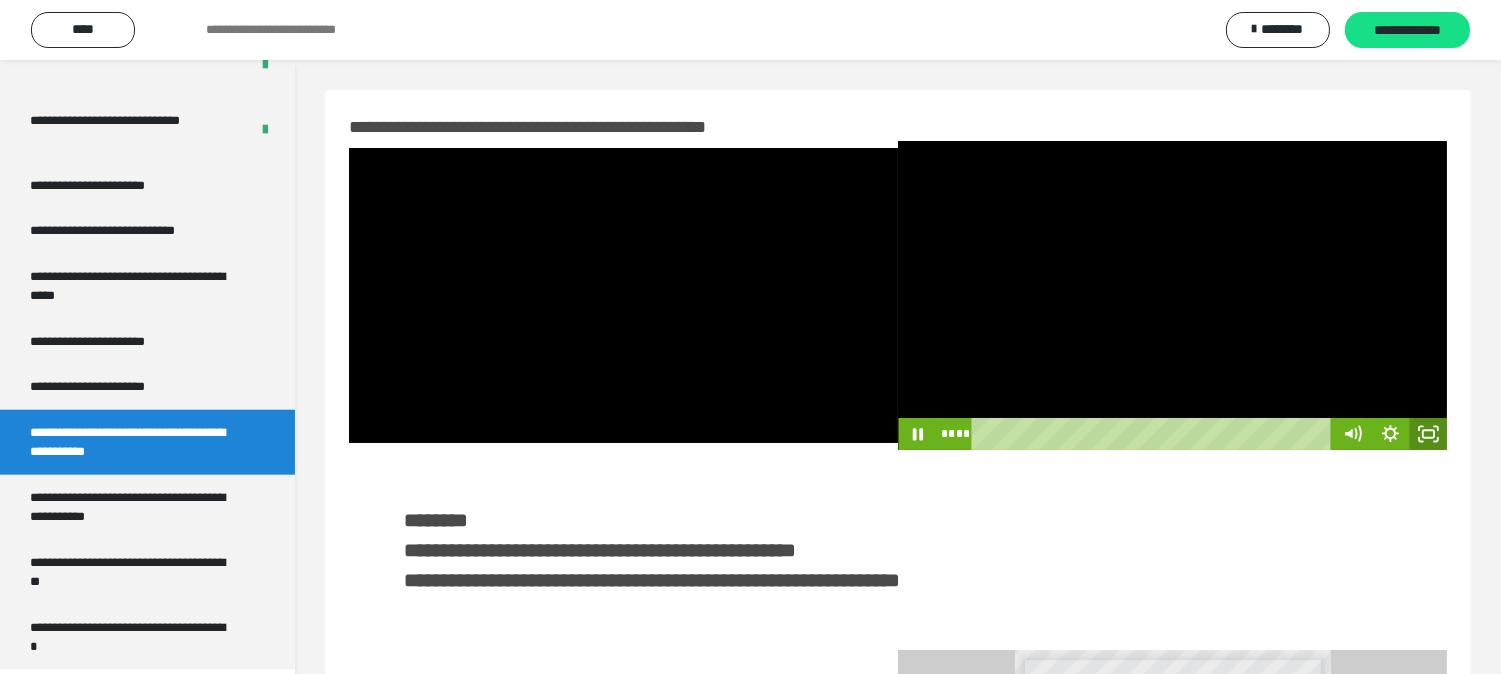 click 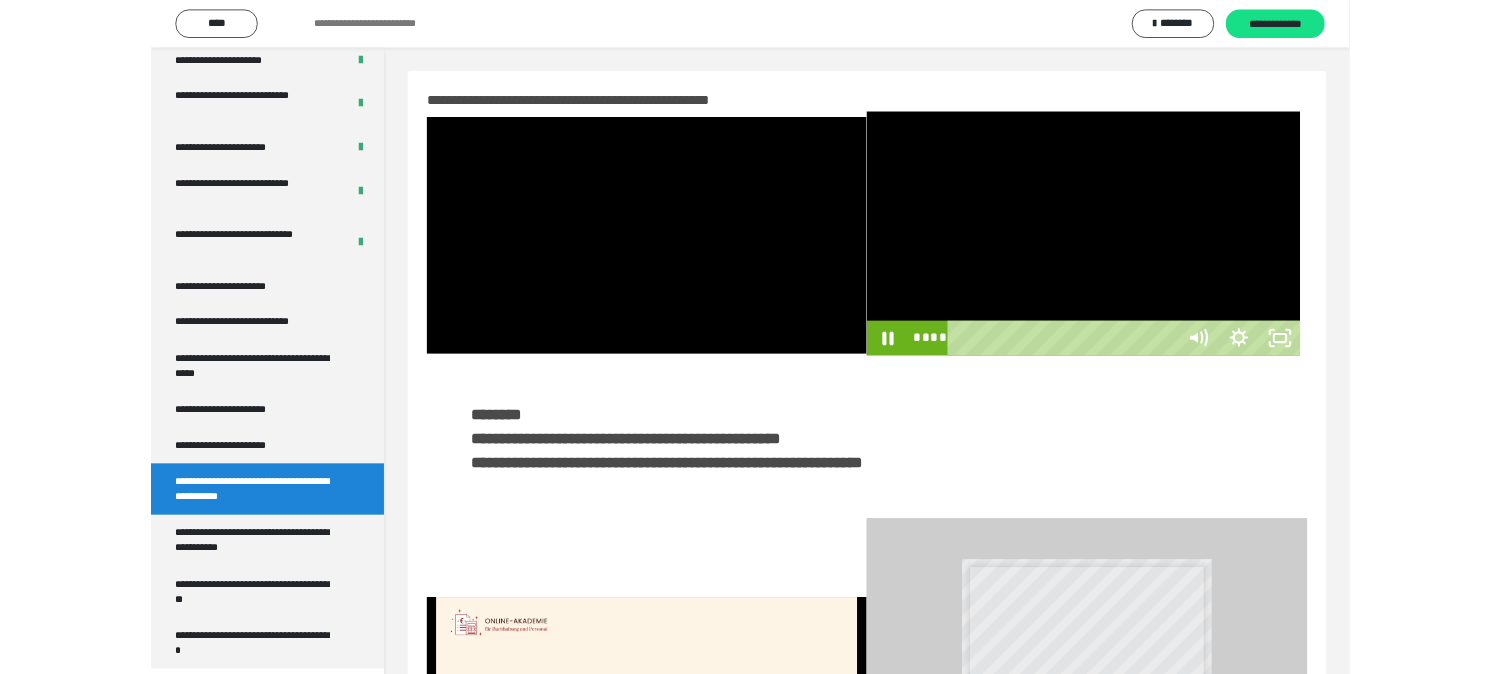 scroll, scrollTop: 3770, scrollLeft: 0, axis: vertical 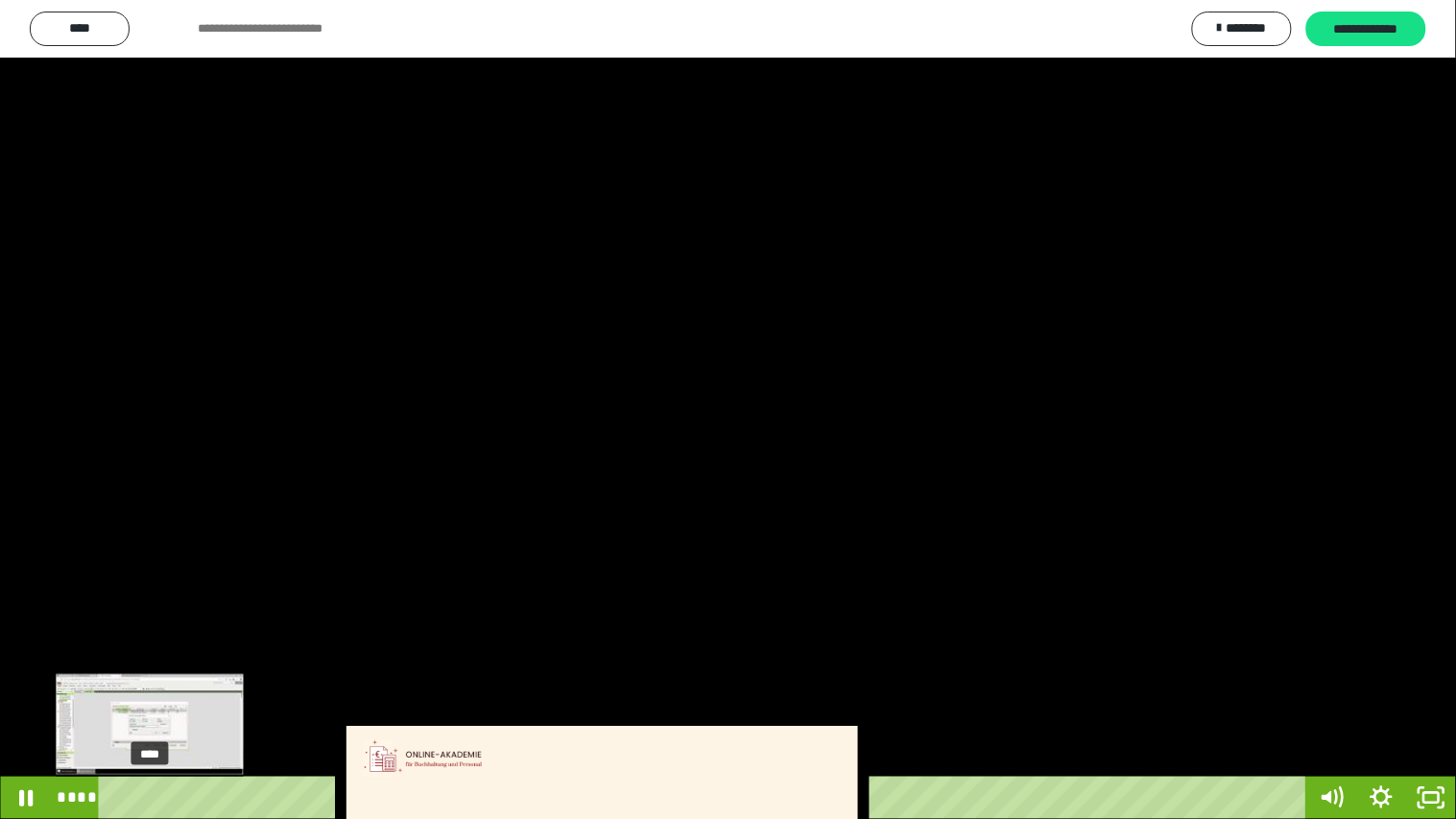 click on "****" at bounding box center [705, 798] 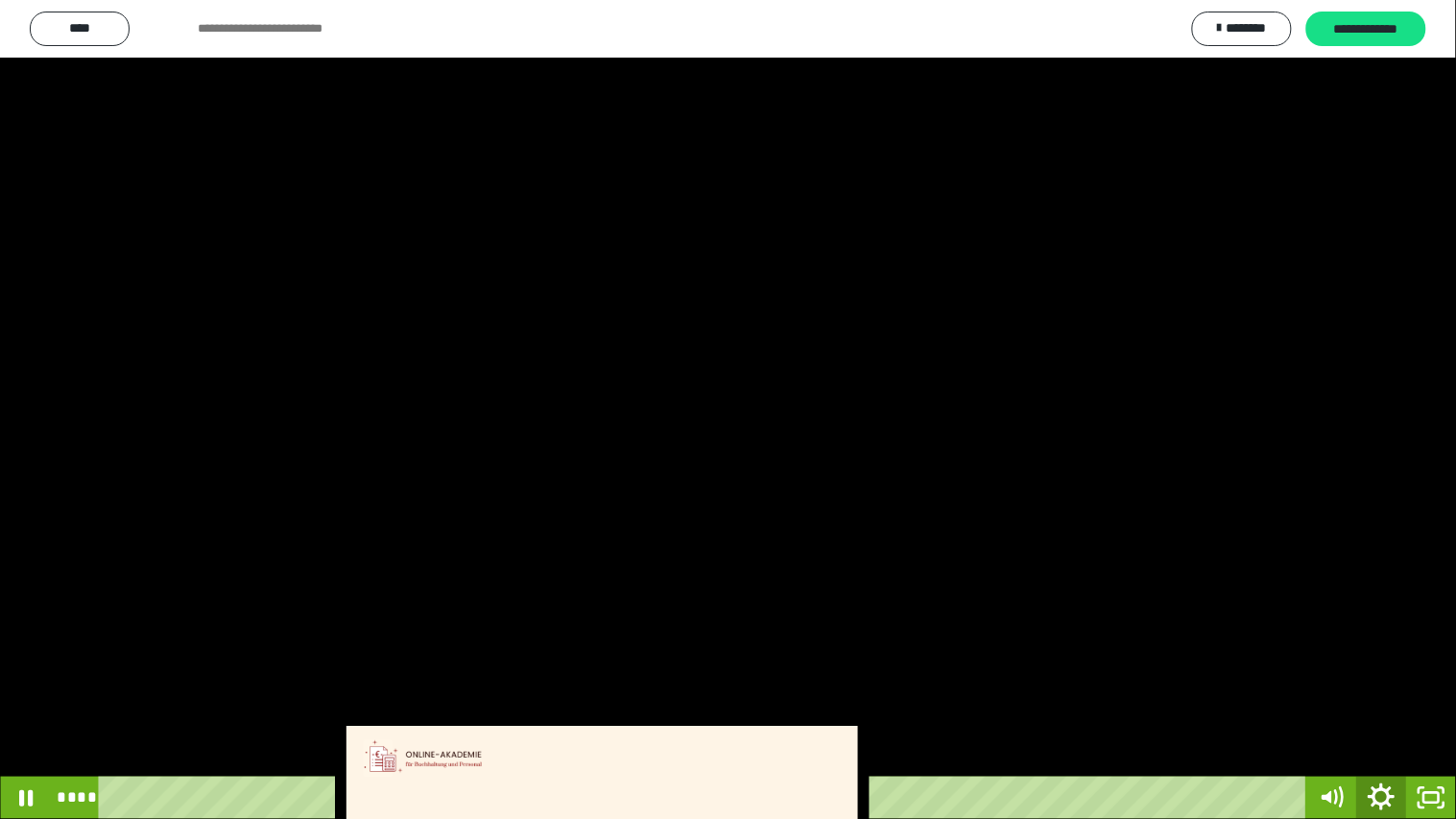 click 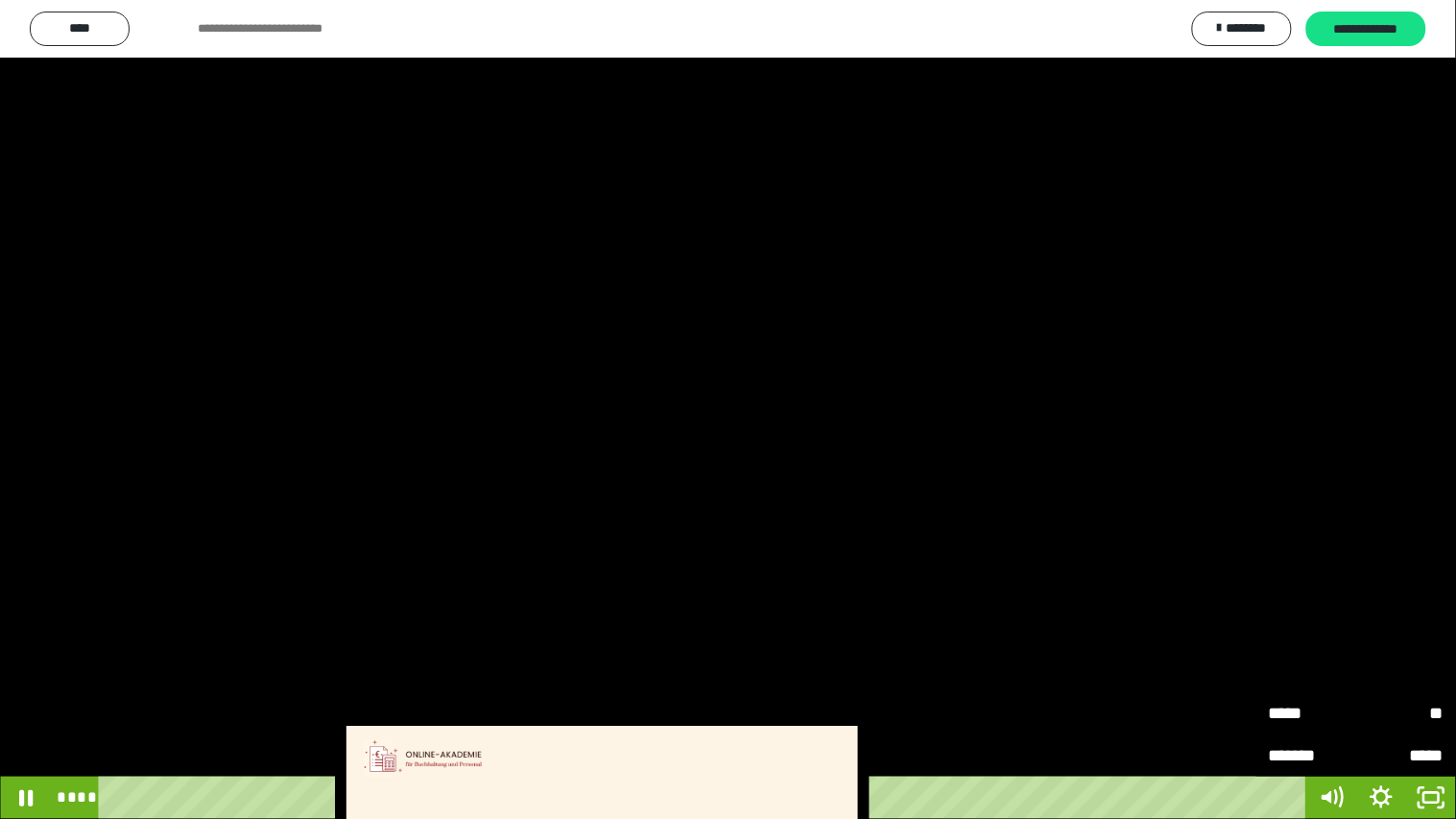 click on "*****" at bounding box center (1312, 713) 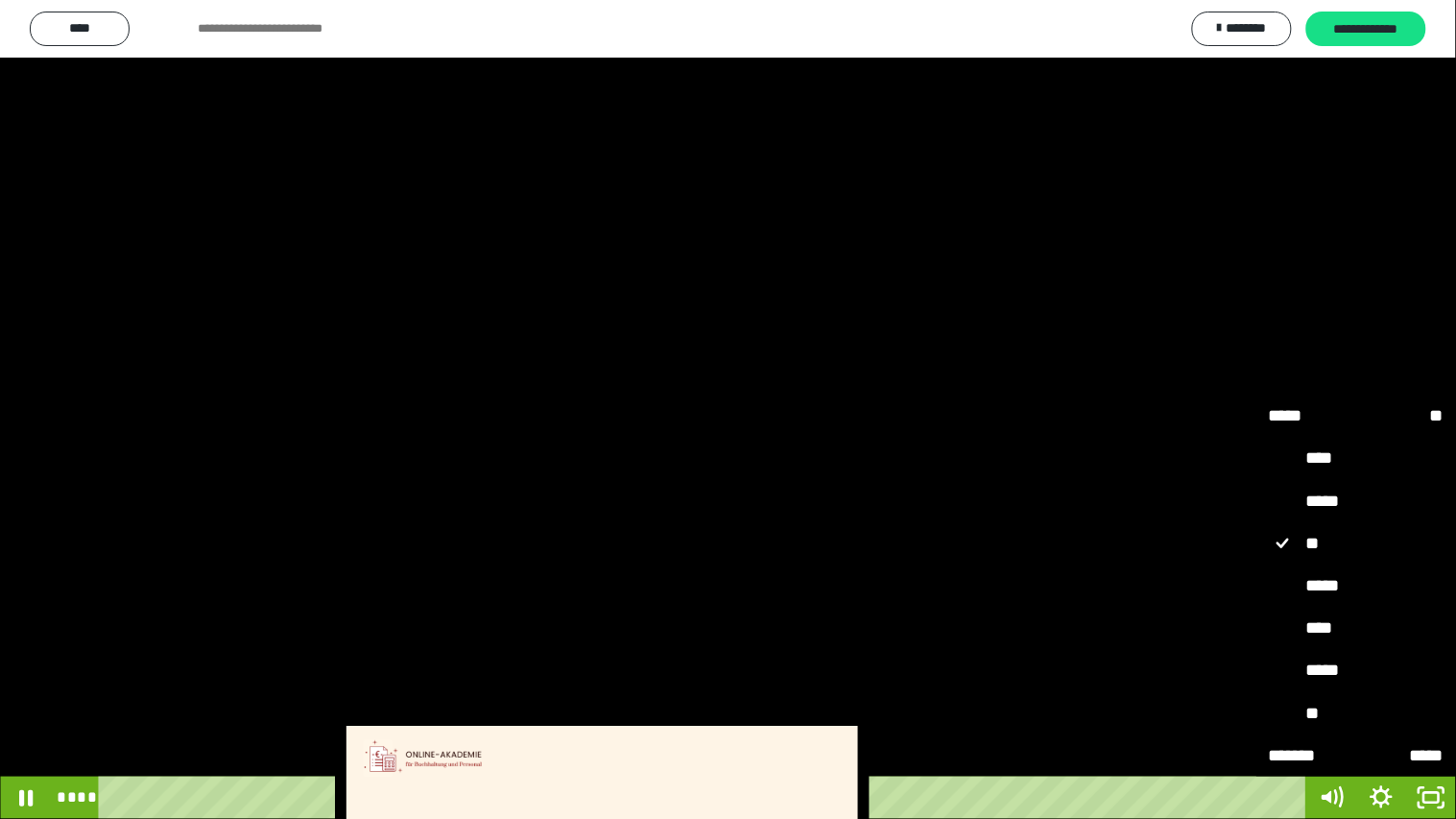 click on "*****" at bounding box center [1356, 670] 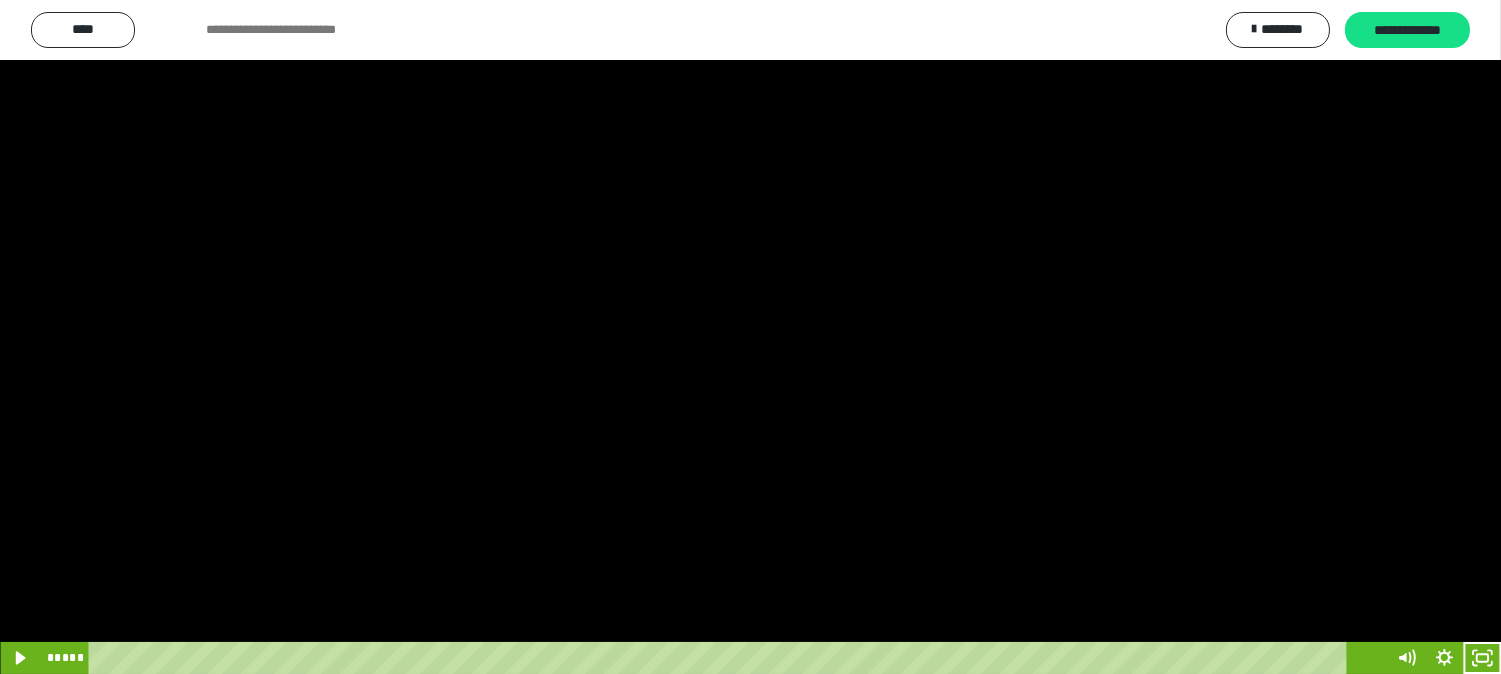 scroll, scrollTop: 3948, scrollLeft: 0, axis: vertical 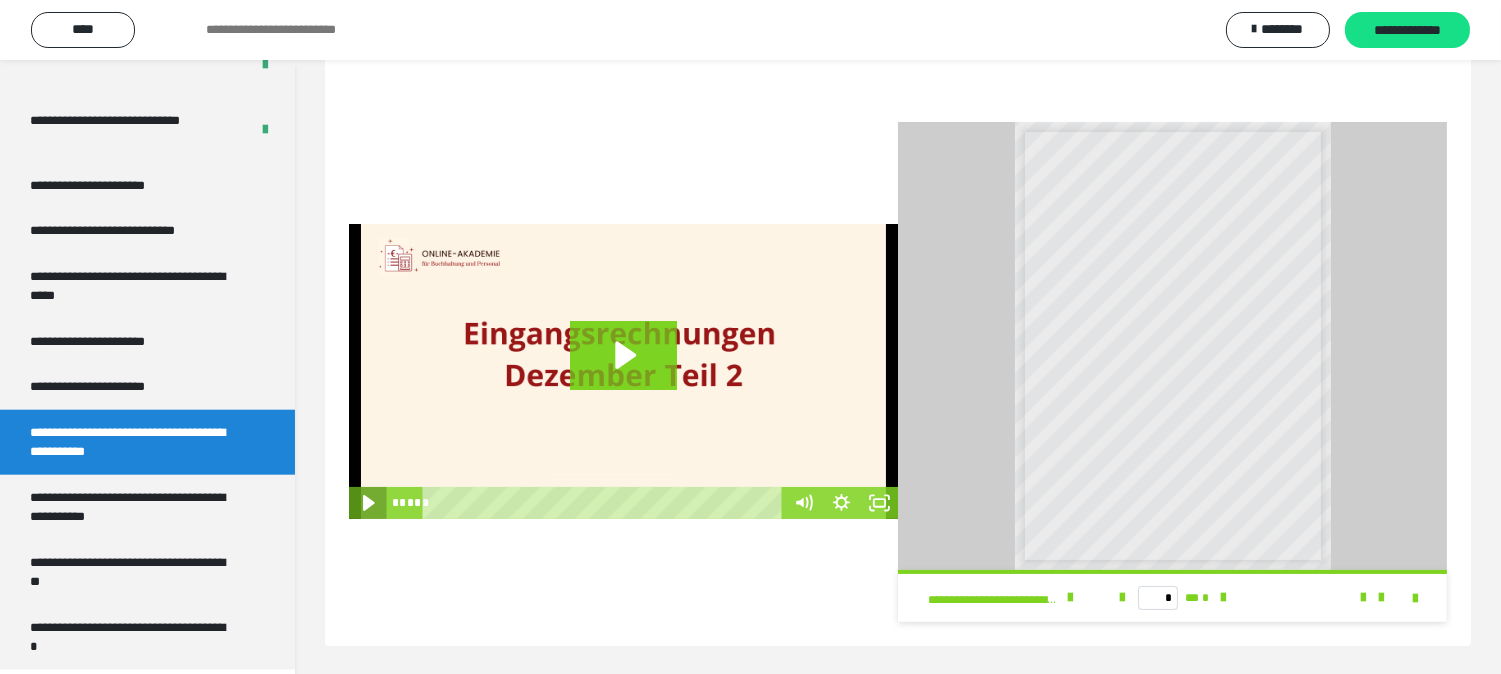 click 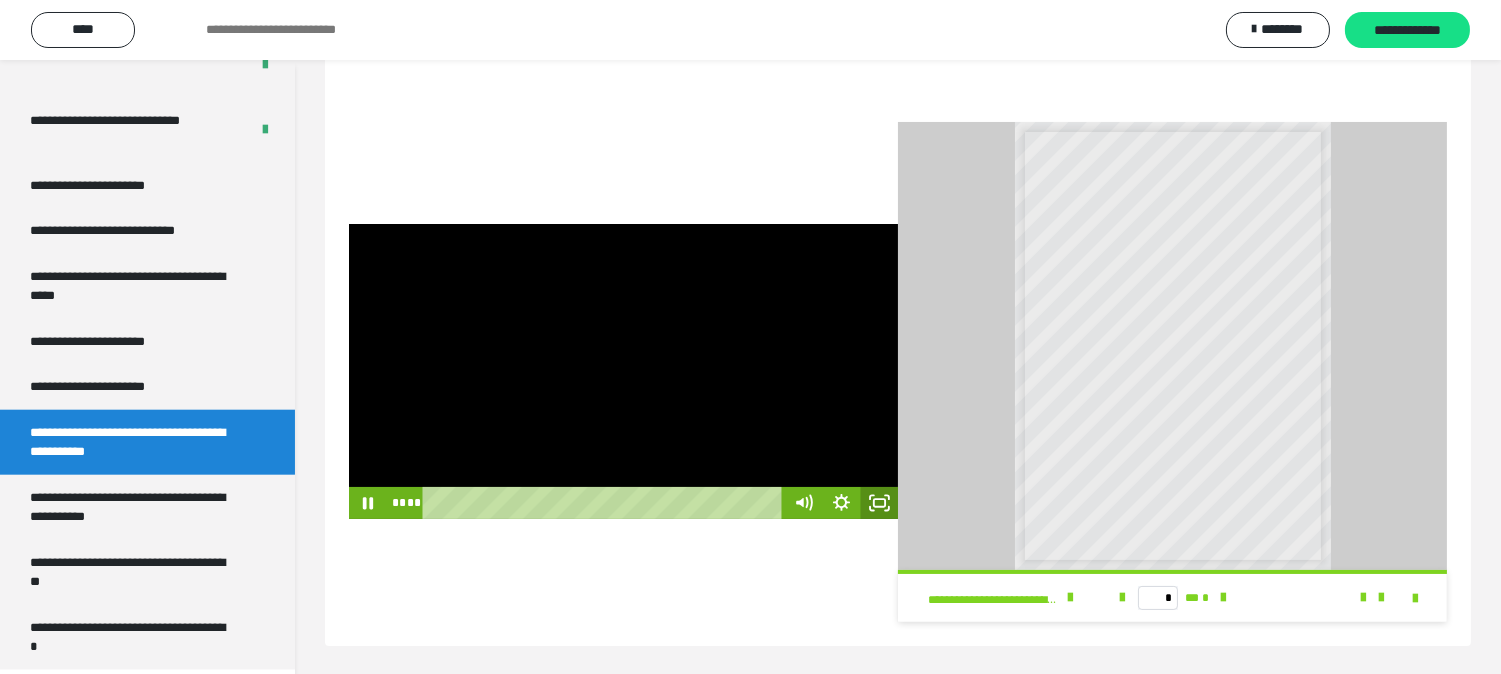 click 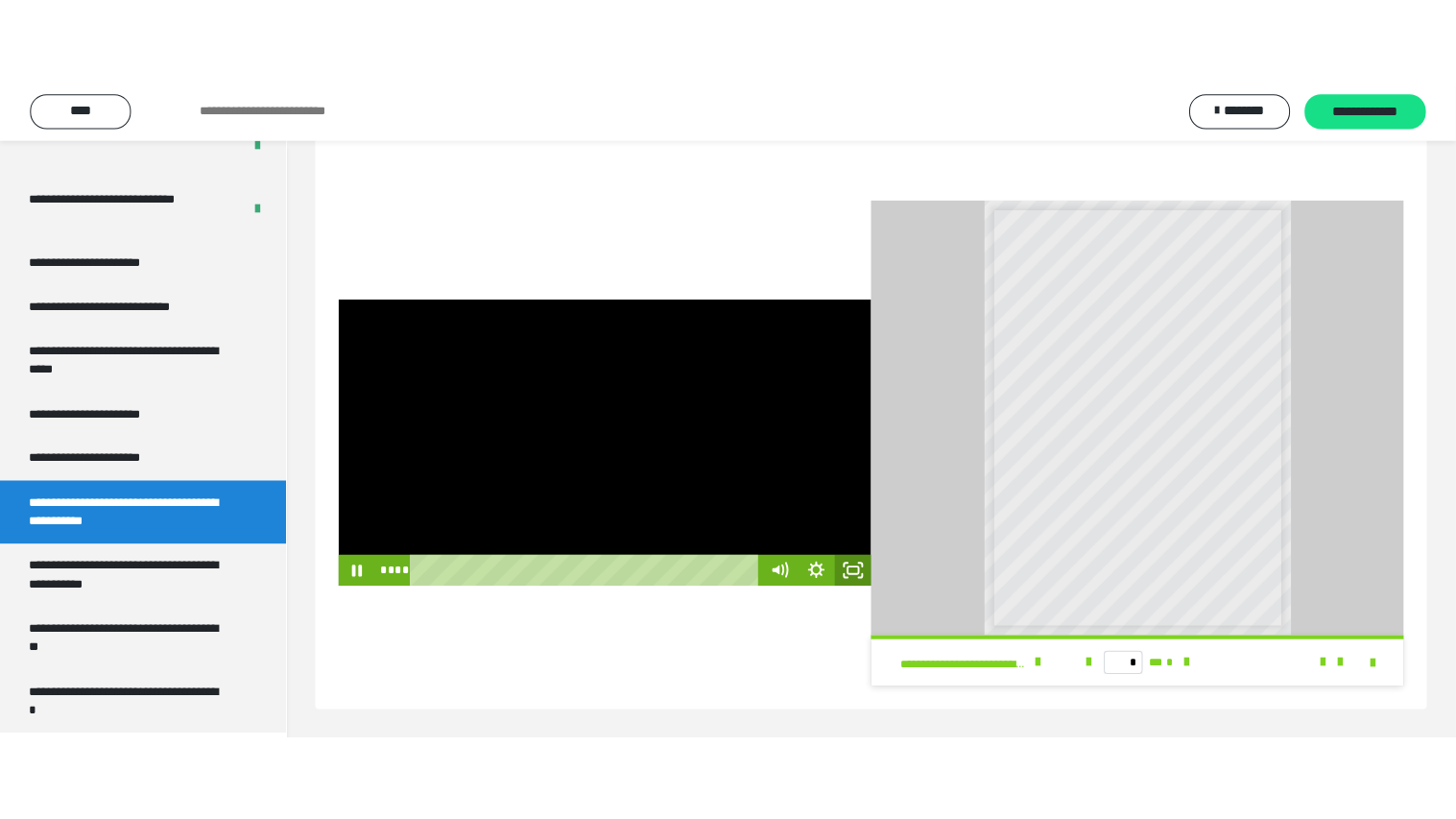 scroll, scrollTop: 342, scrollLeft: 0, axis: vertical 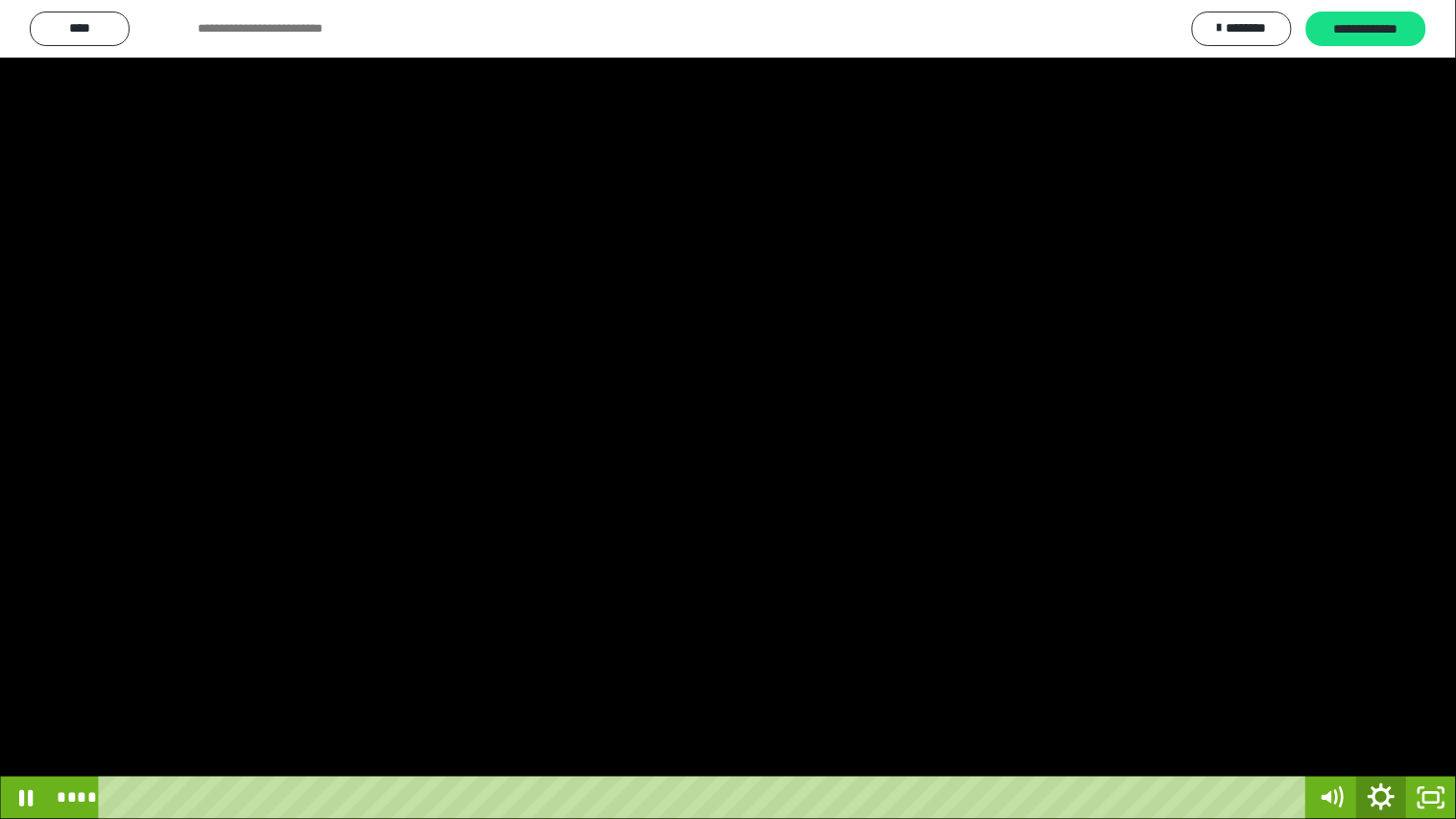 click 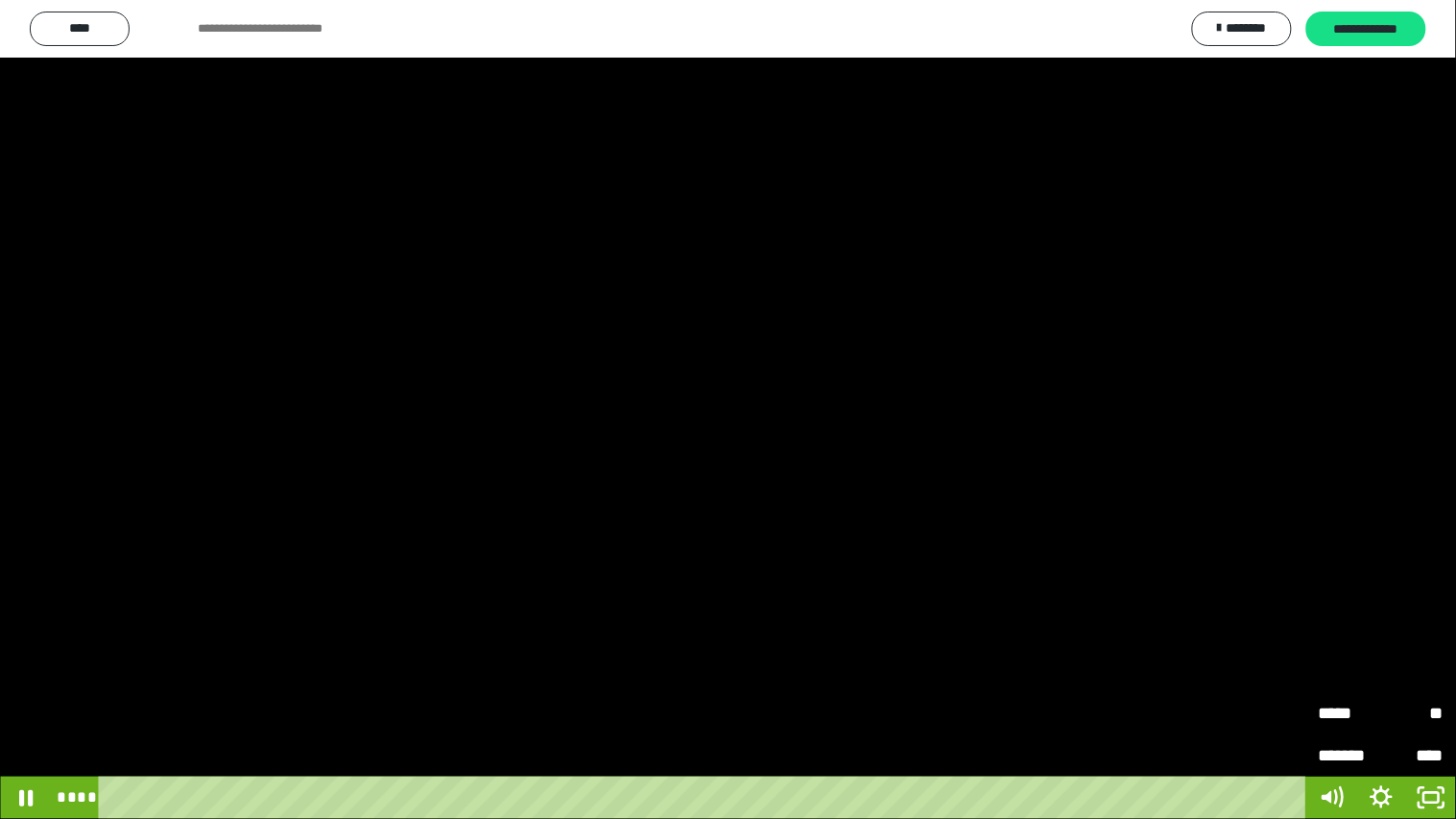 click on "*****" at bounding box center [1349, 713] 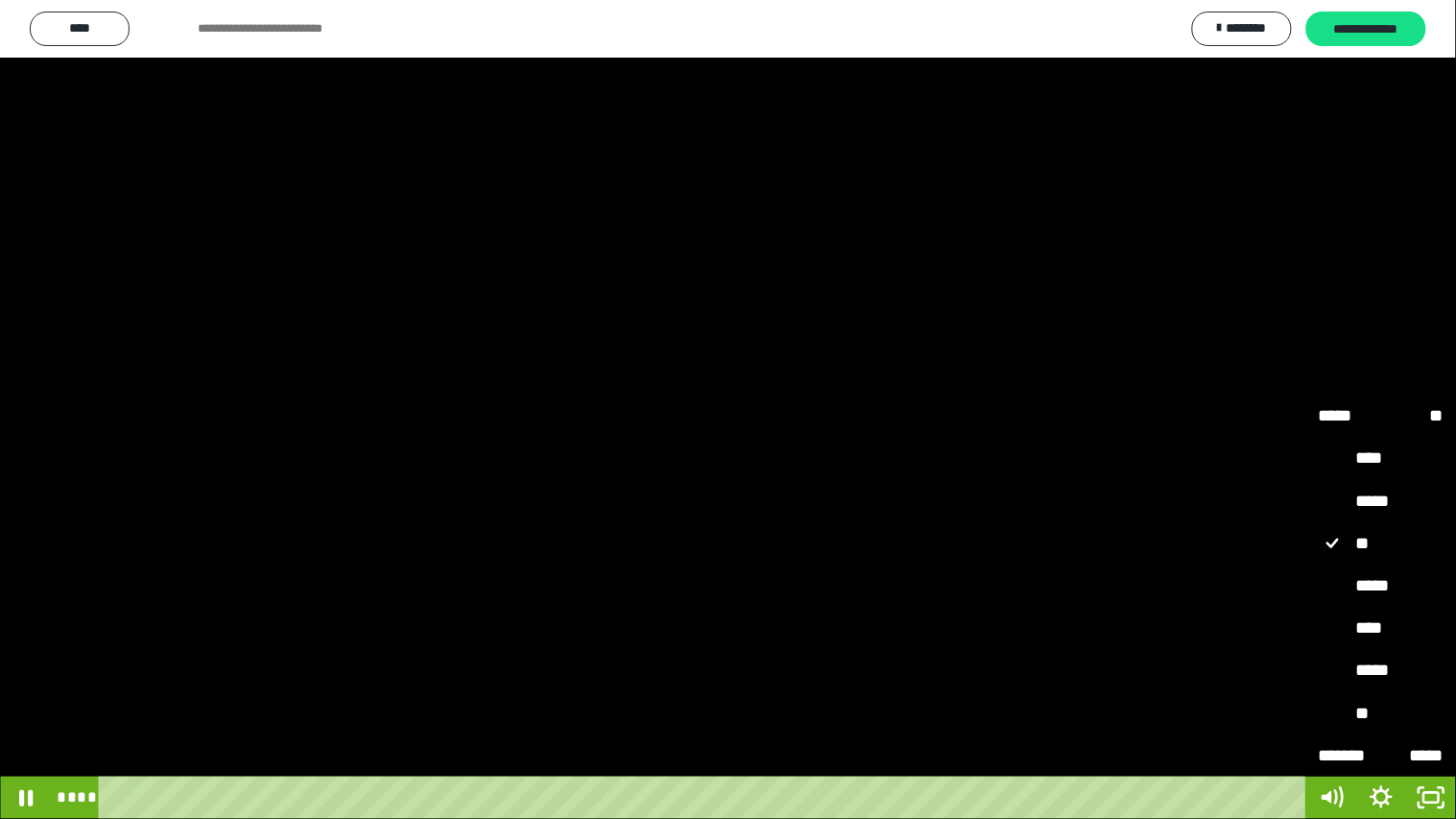 click on "*****" at bounding box center [1381, 670] 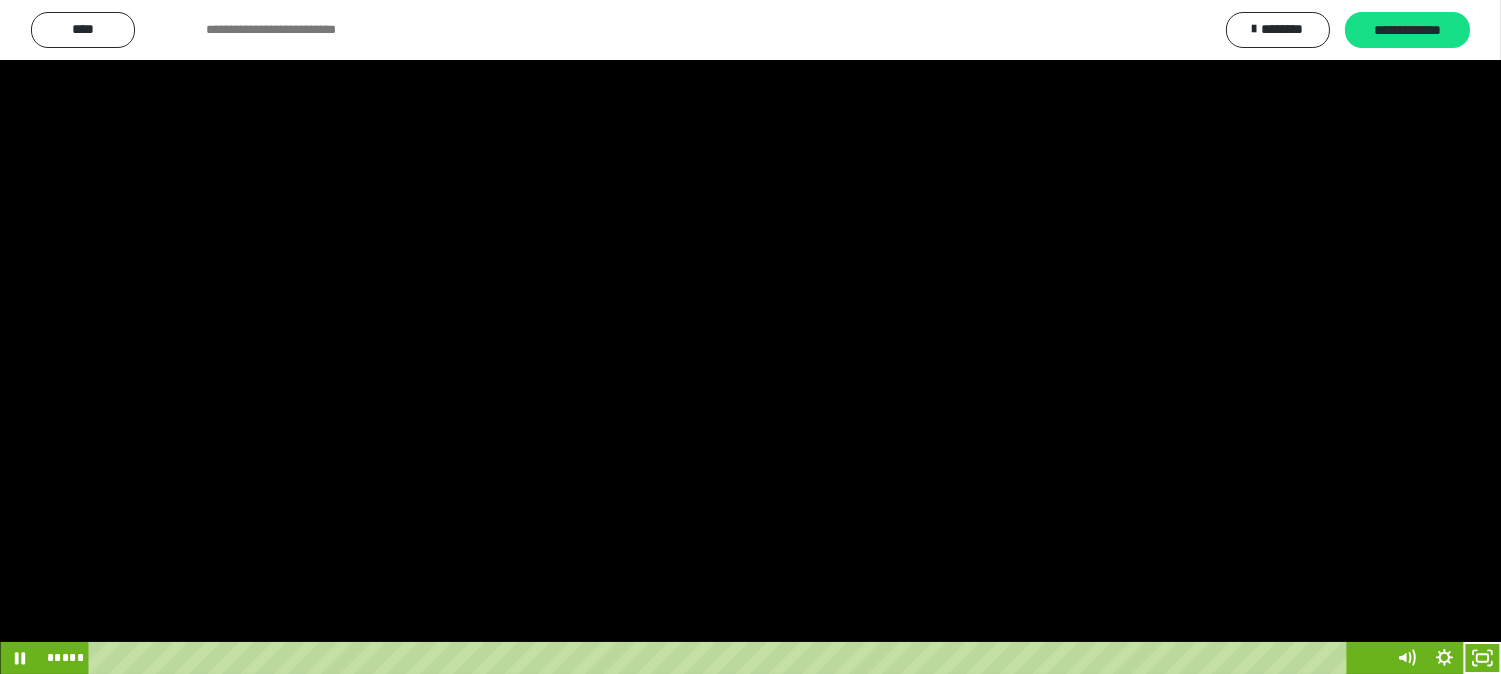 scroll, scrollTop: 3948, scrollLeft: 0, axis: vertical 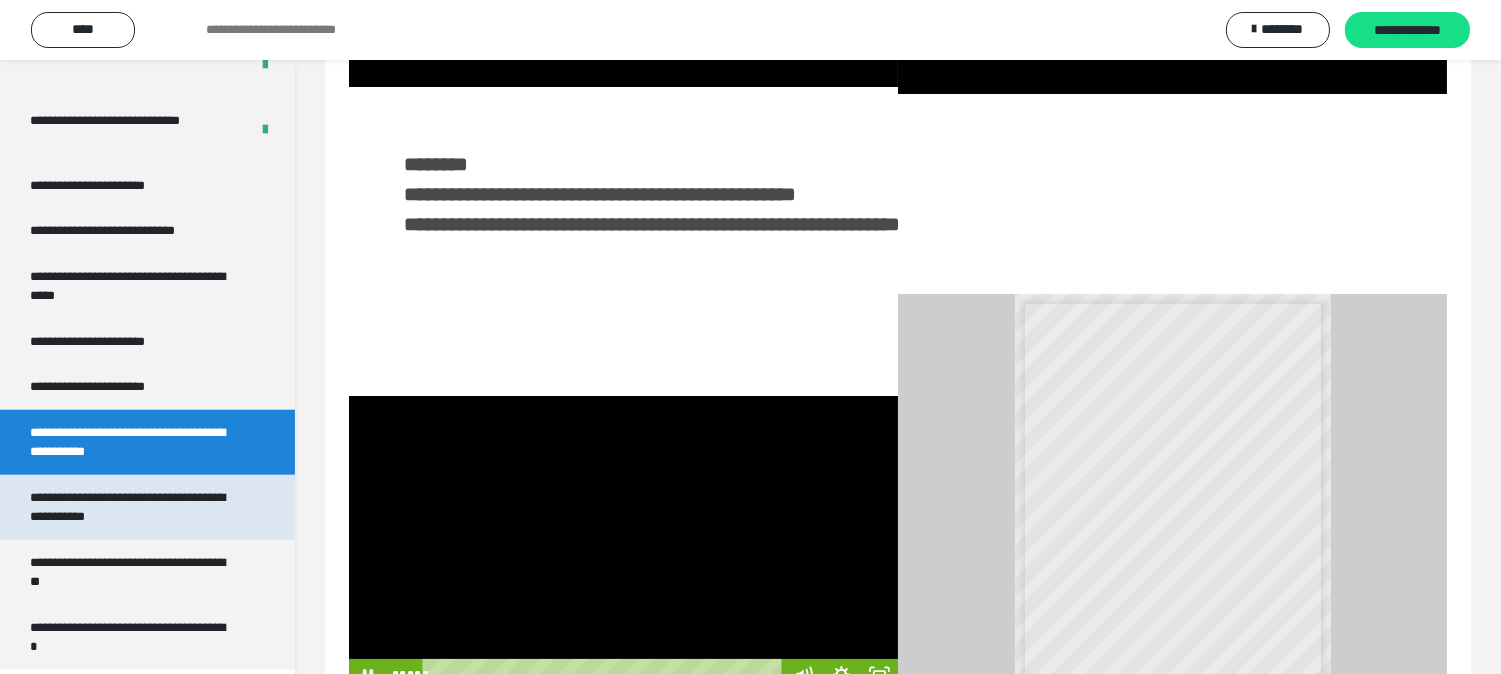 click on "**********" at bounding box center [131, 507] 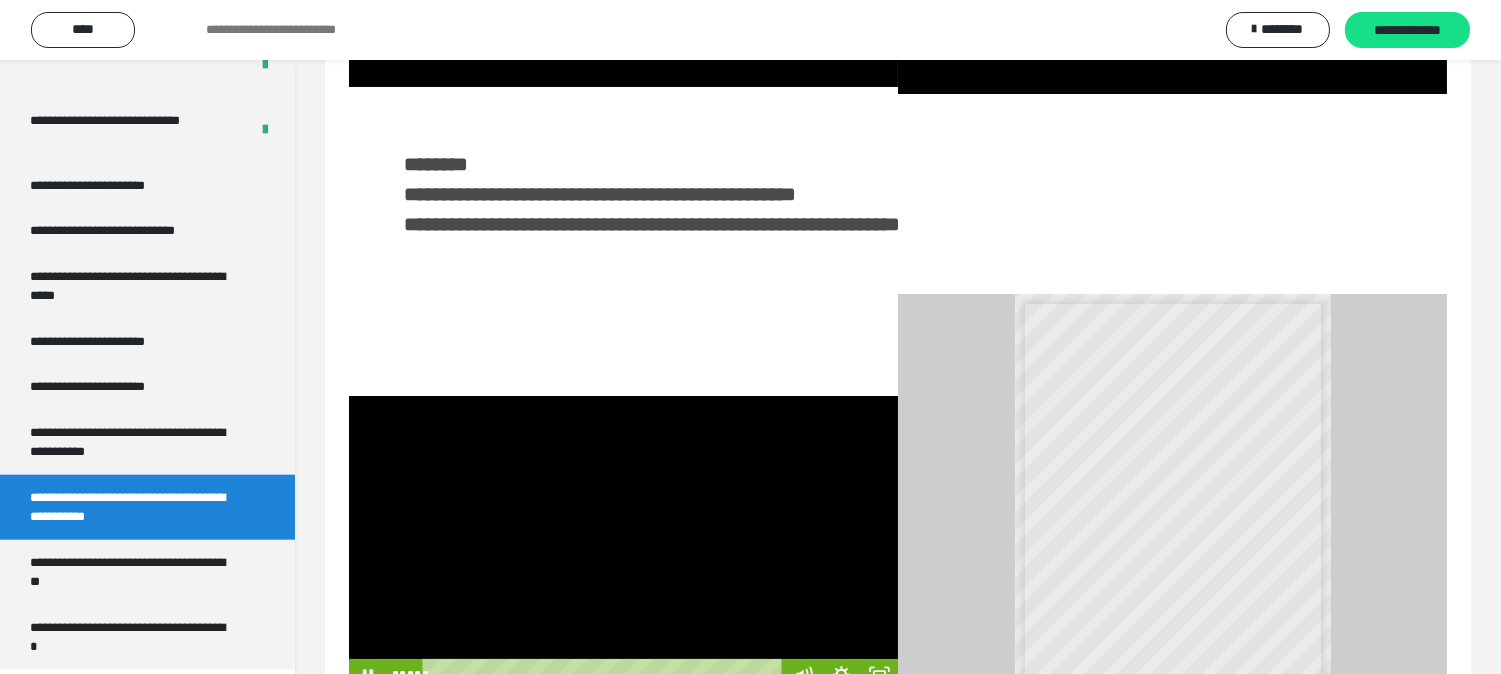 click on "**********" at bounding box center [131, 507] 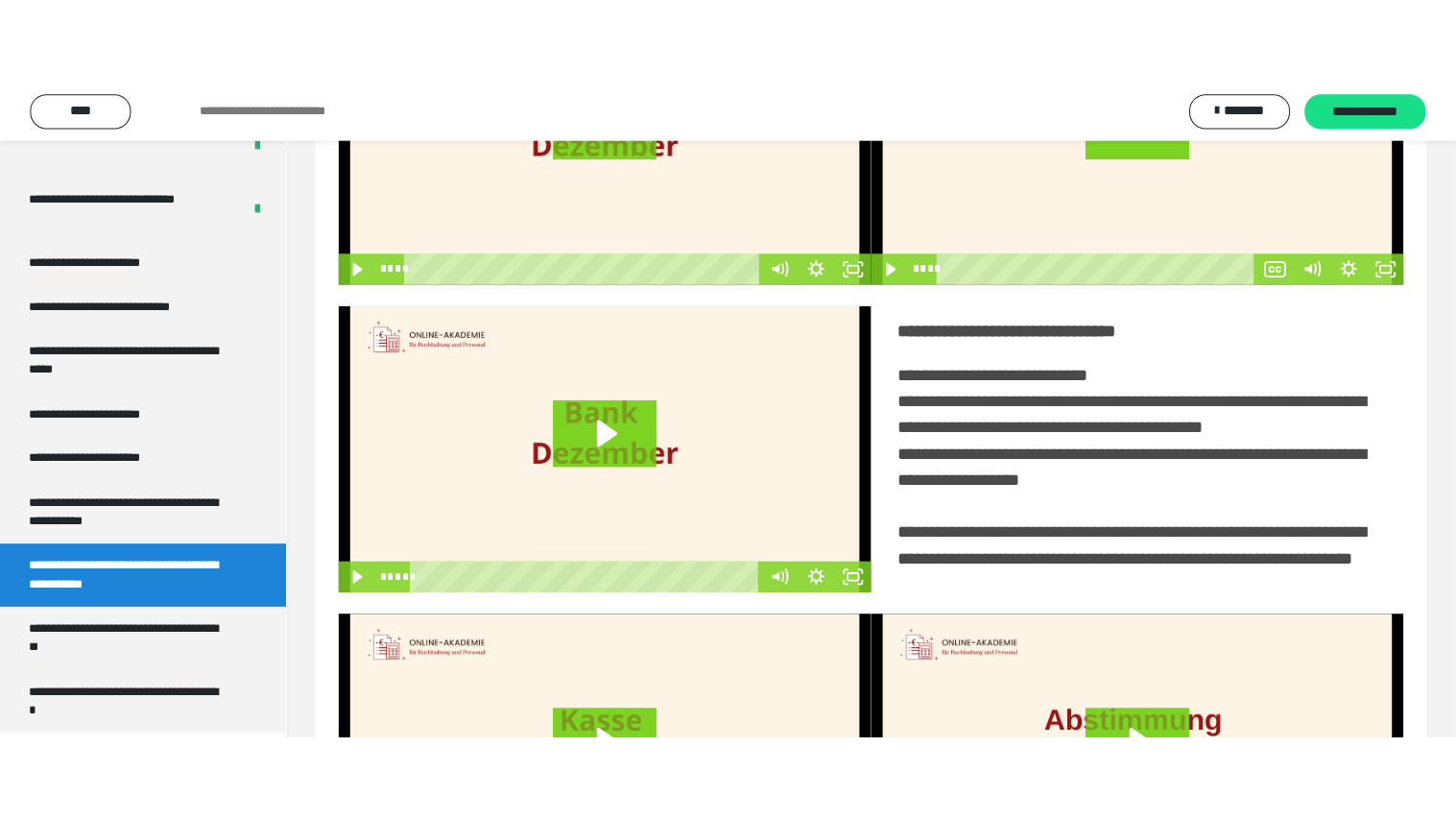 scroll, scrollTop: 0, scrollLeft: 0, axis: both 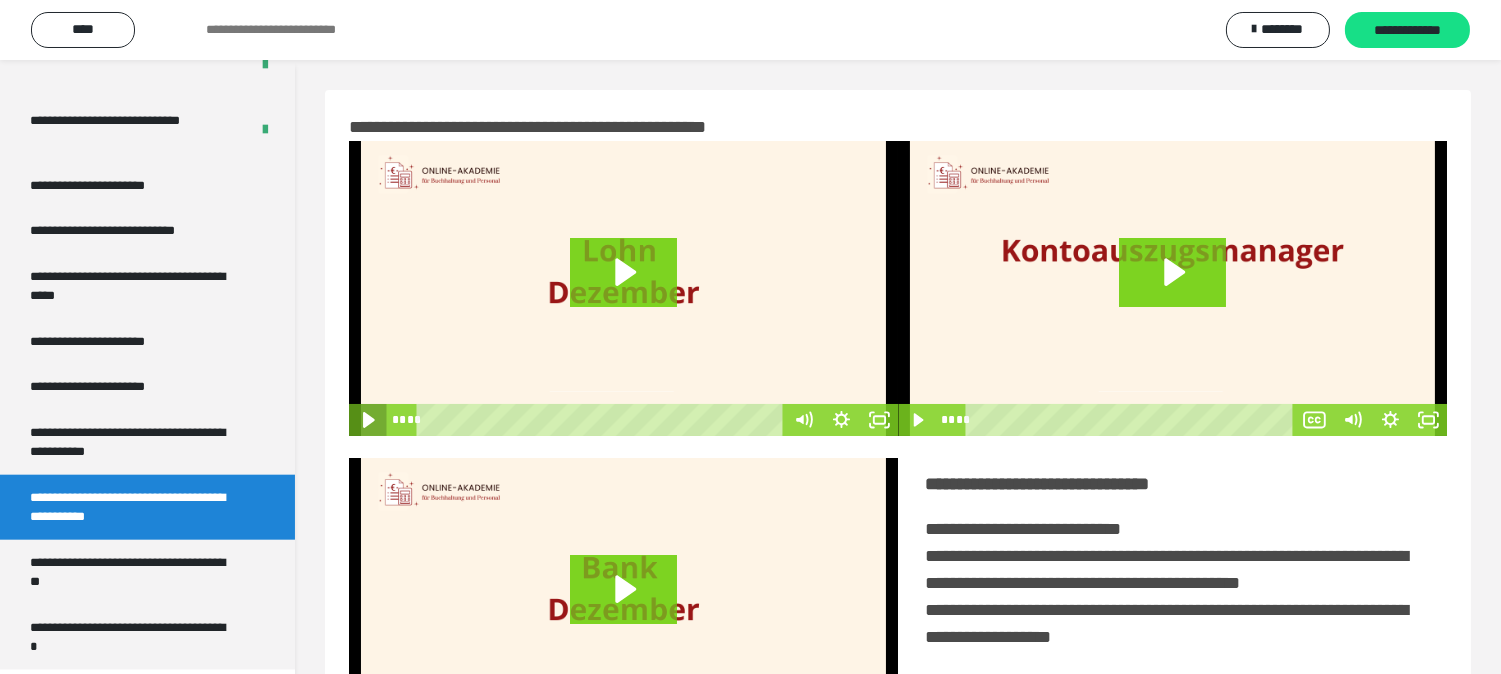 click 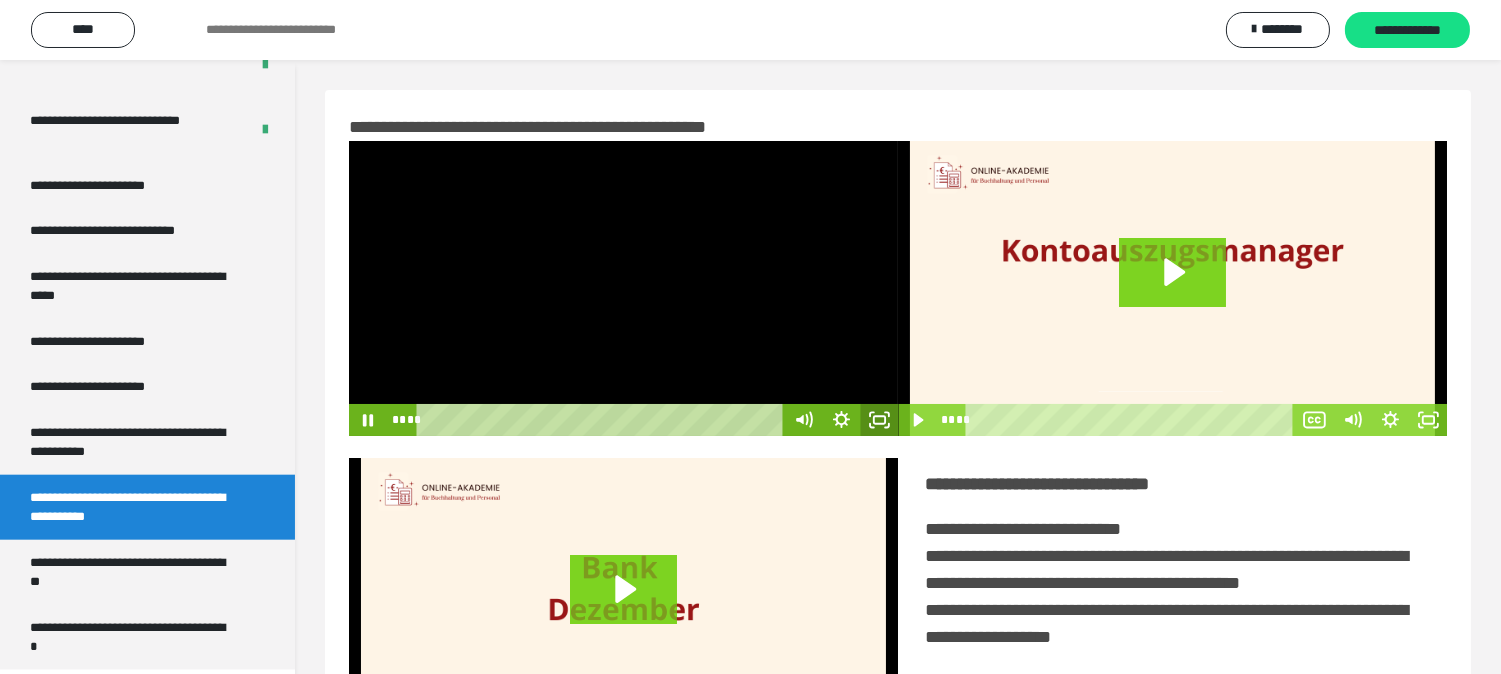 click 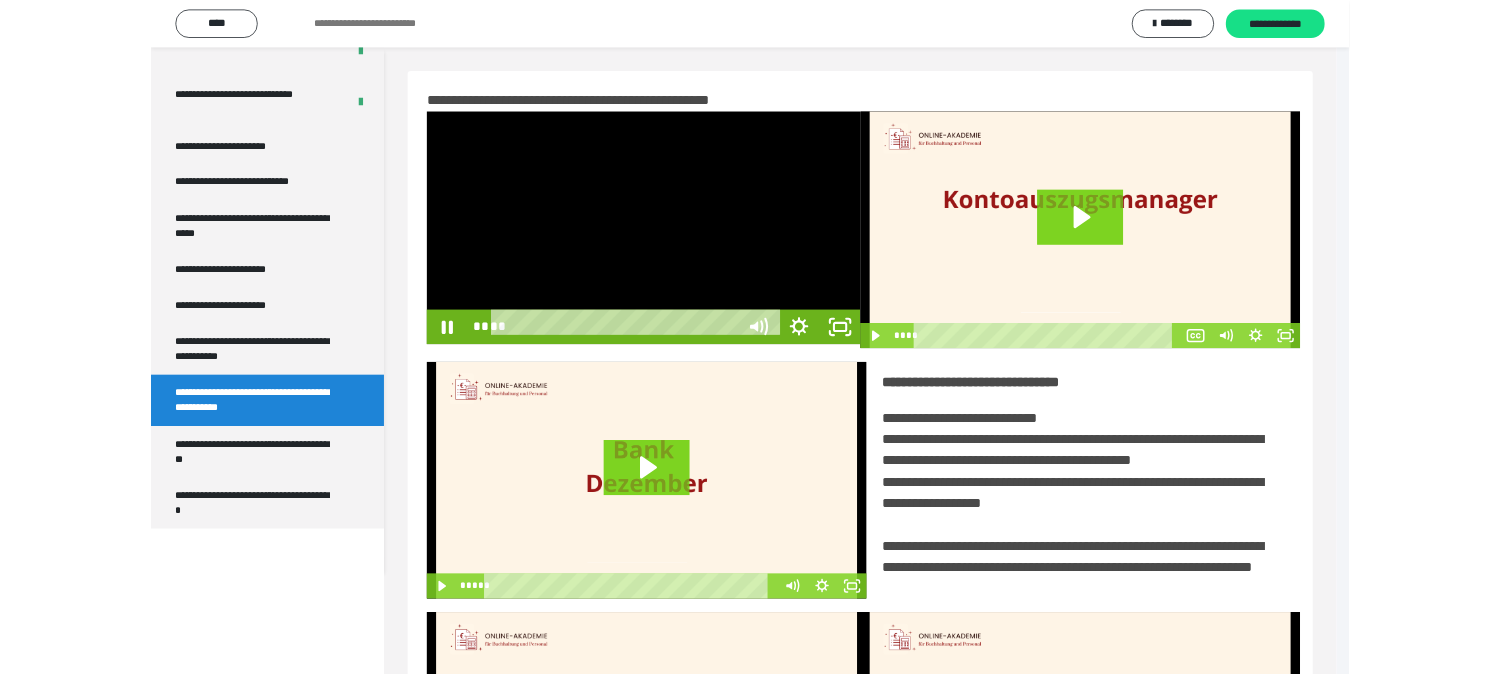 scroll, scrollTop: 3770, scrollLeft: 0, axis: vertical 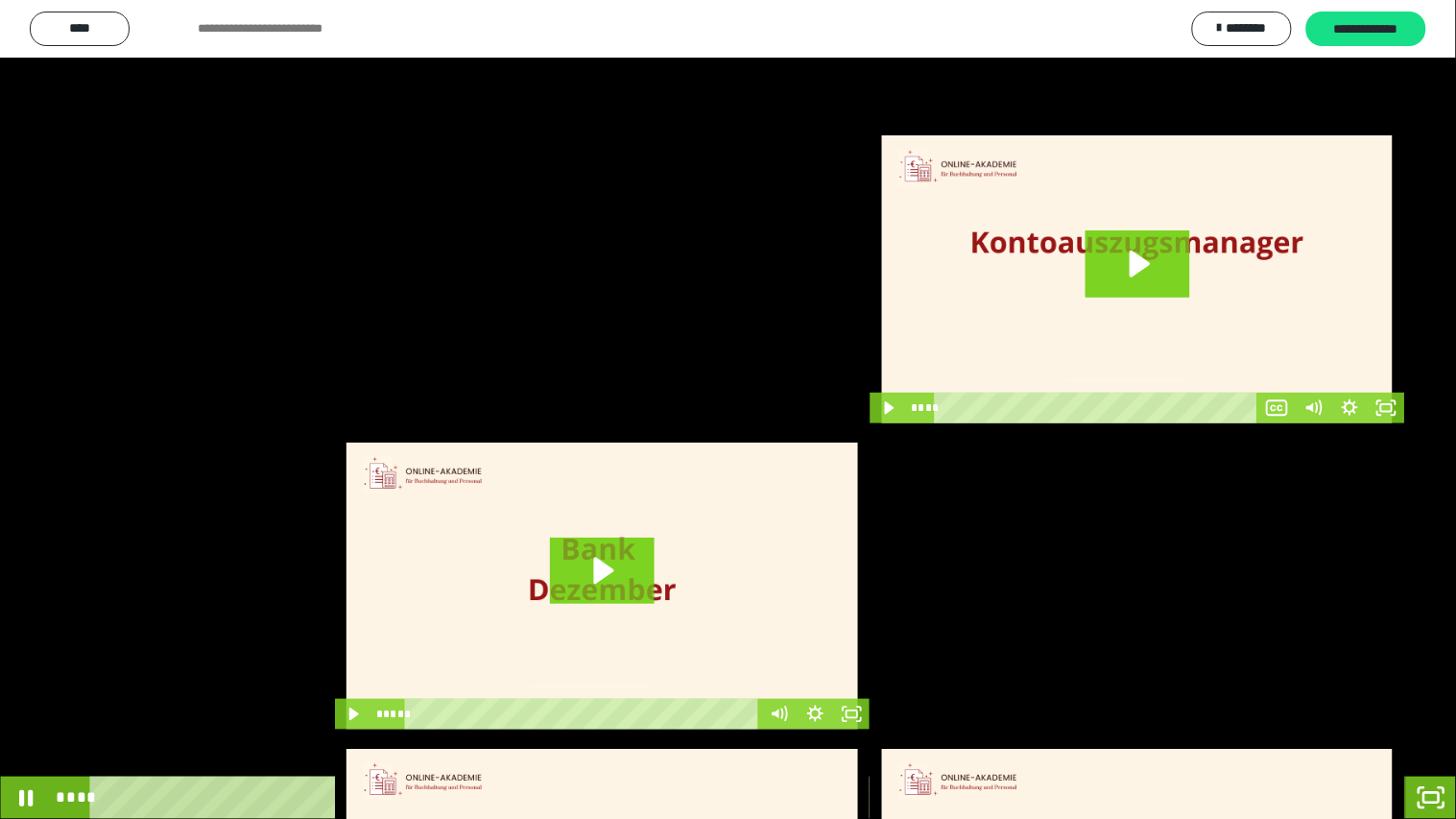click 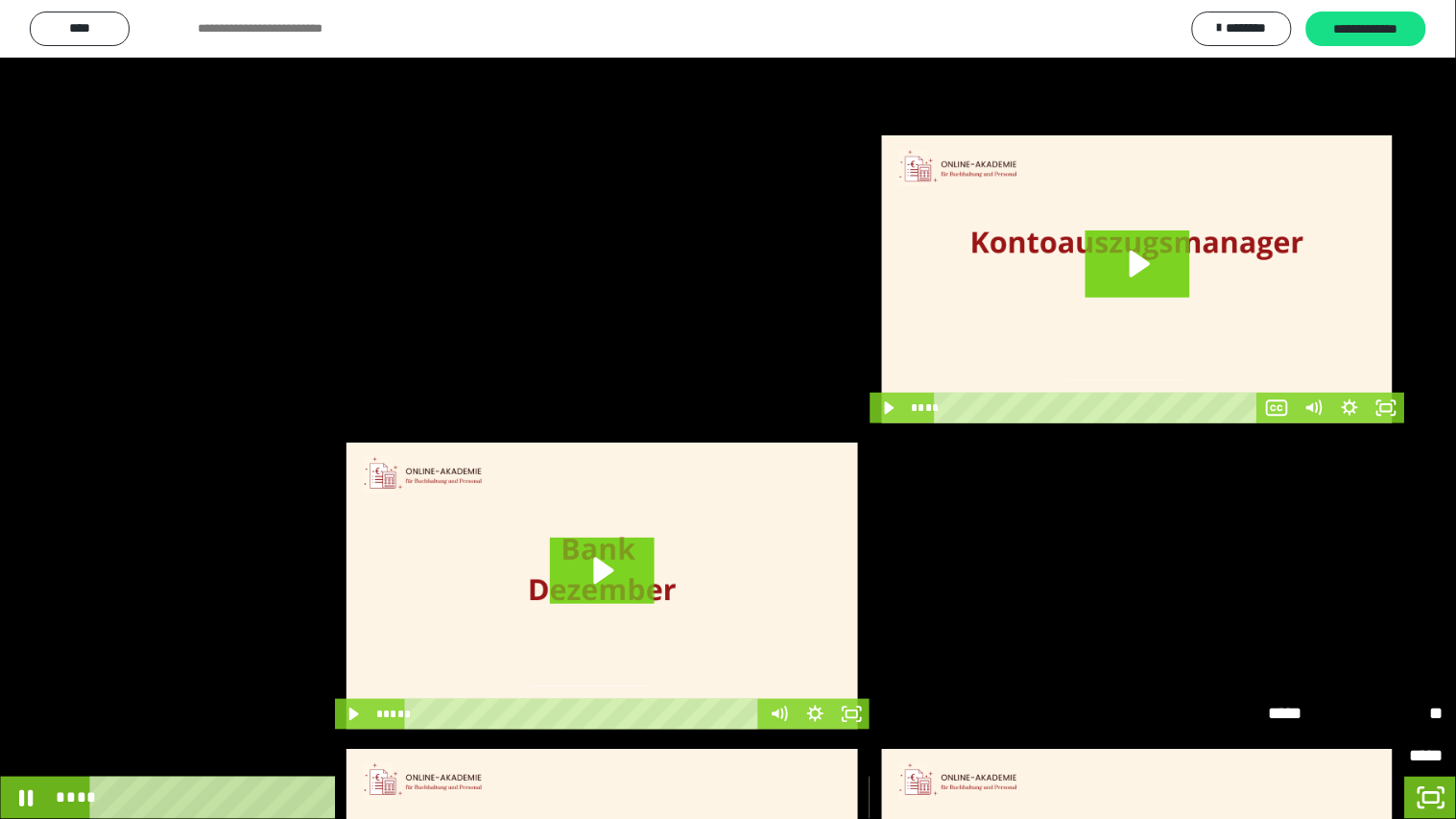 click on "*****" at bounding box center (1312, 713) 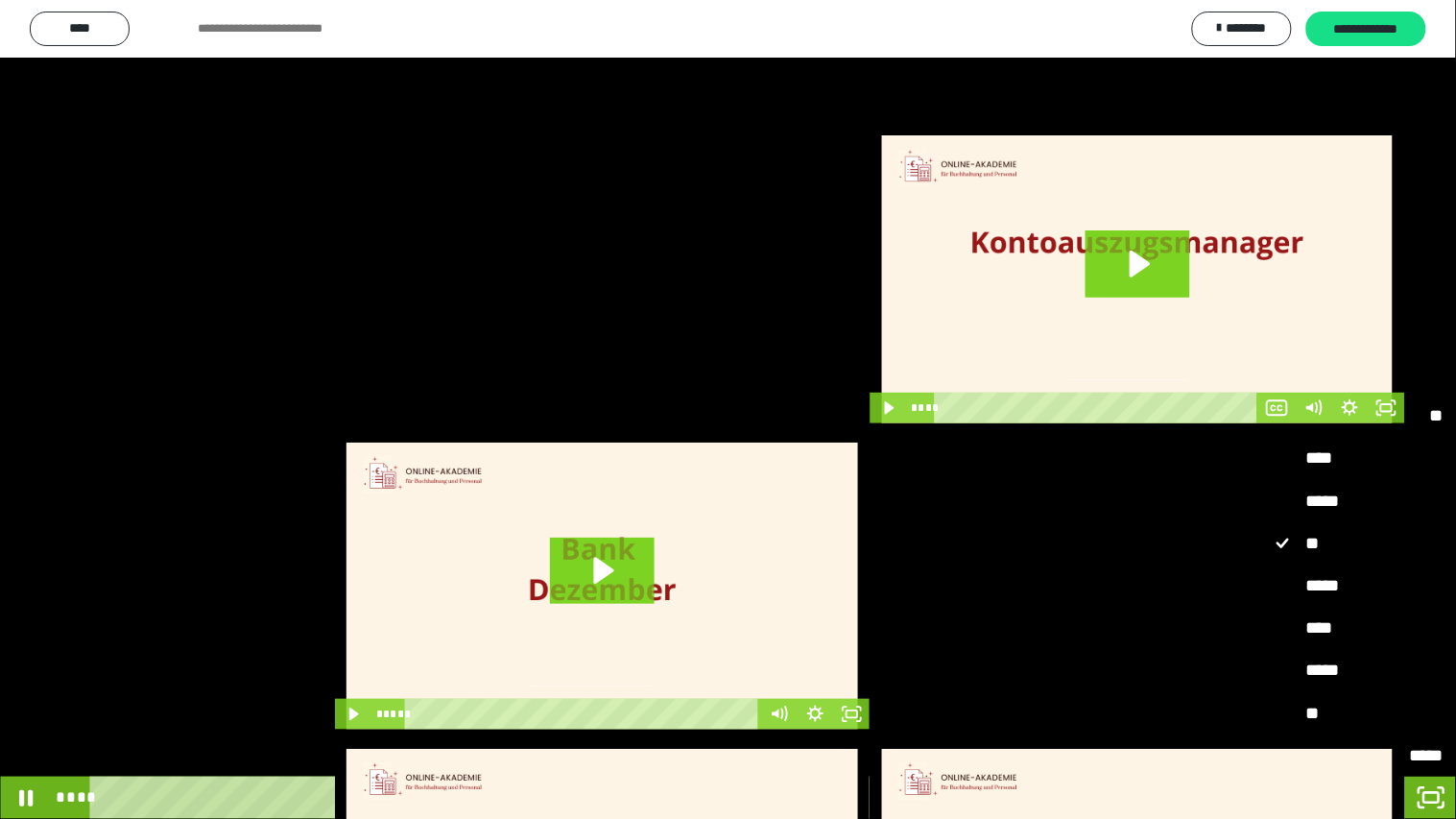 click on "*****" at bounding box center (1356, 670) 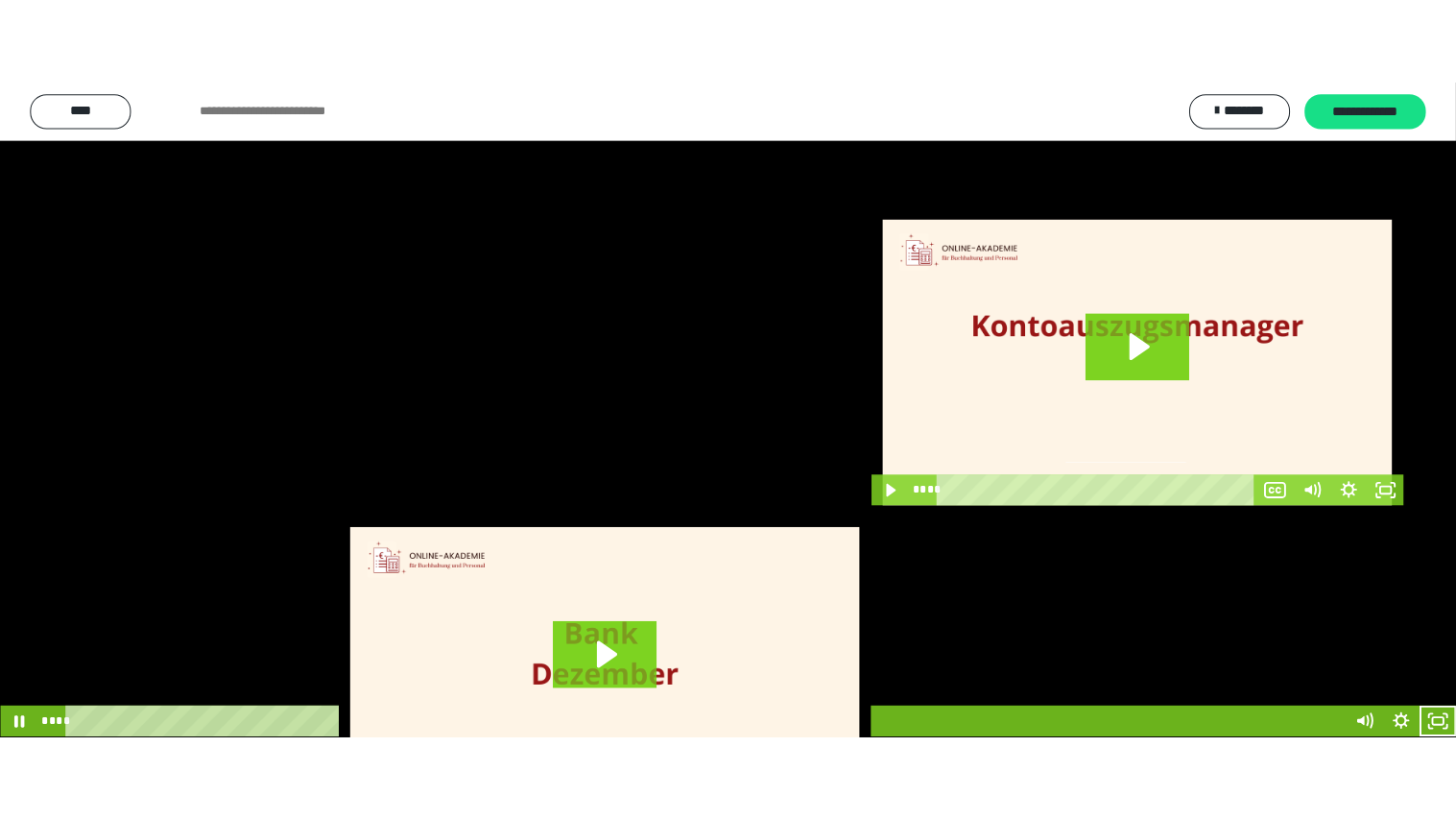 scroll, scrollTop: 3791, scrollLeft: 0, axis: vertical 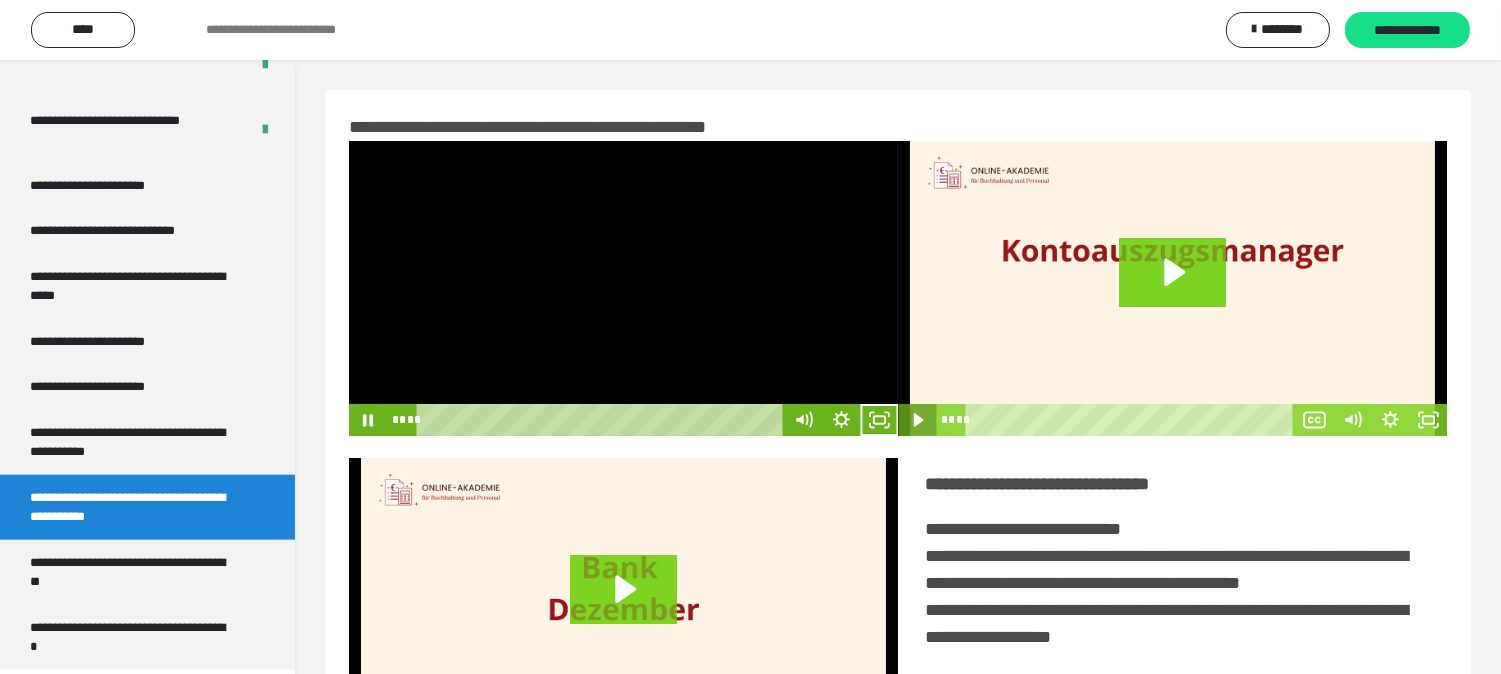 click 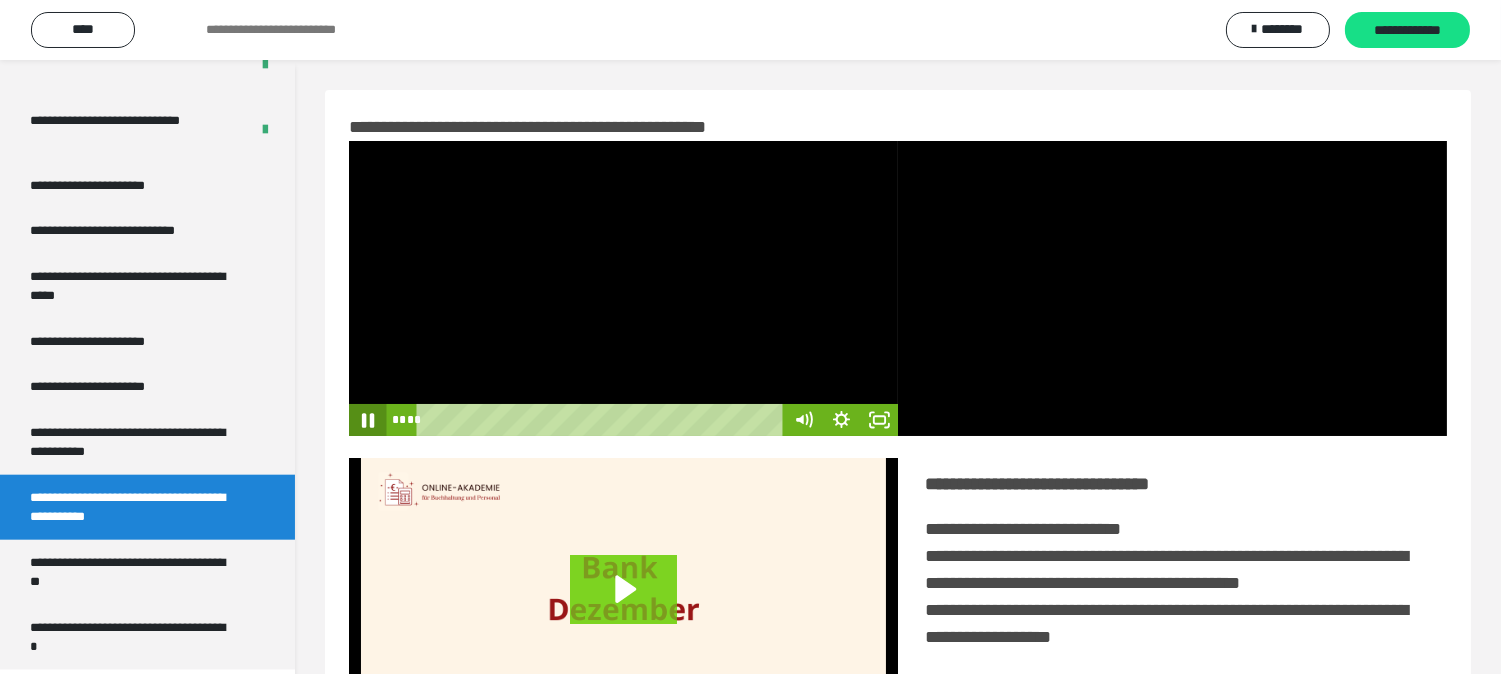 click 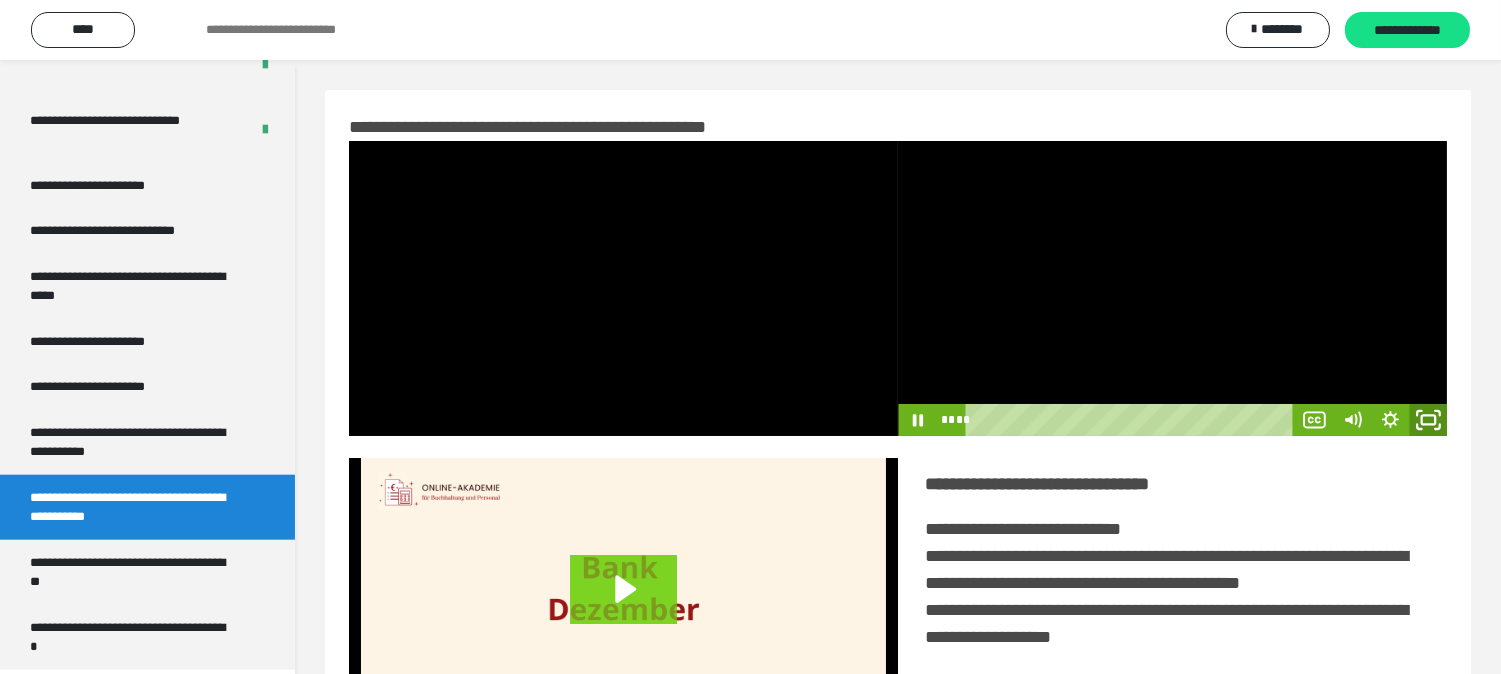 click 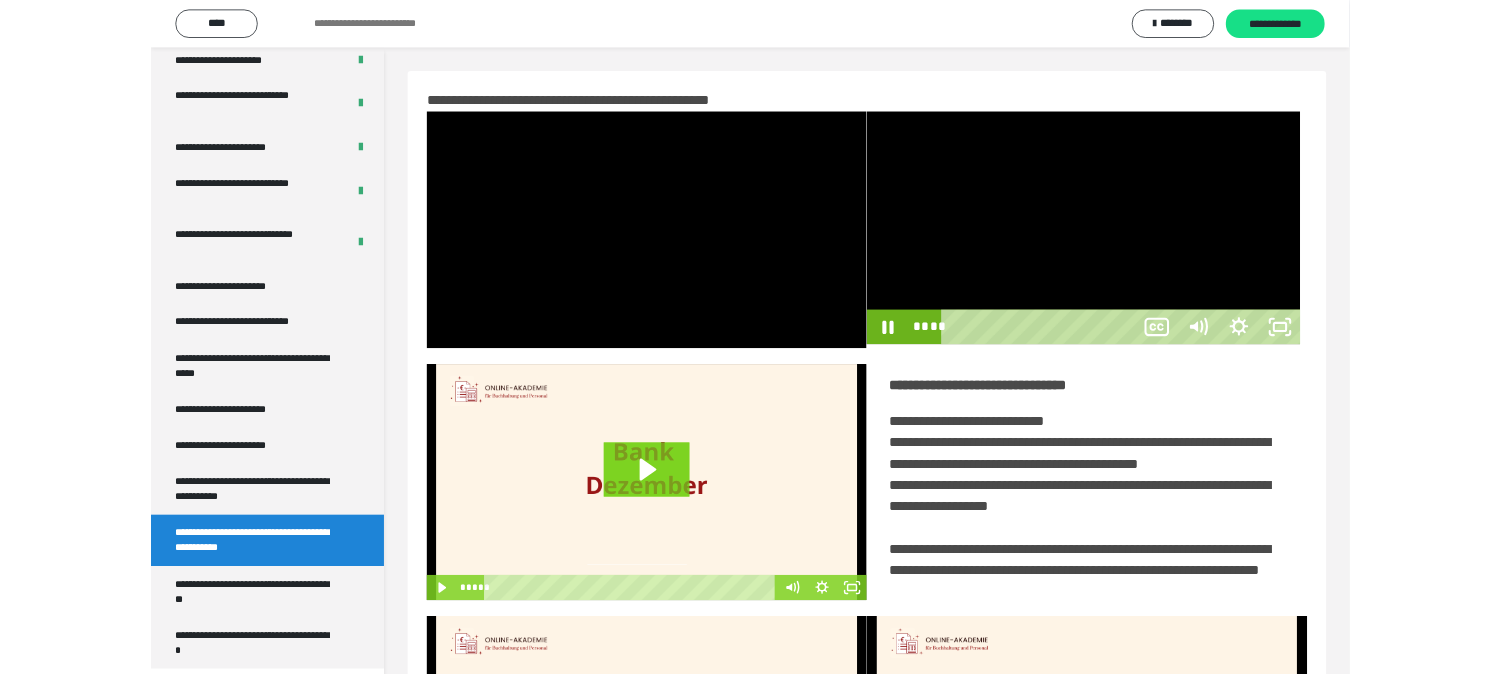 scroll, scrollTop: 3770, scrollLeft: 0, axis: vertical 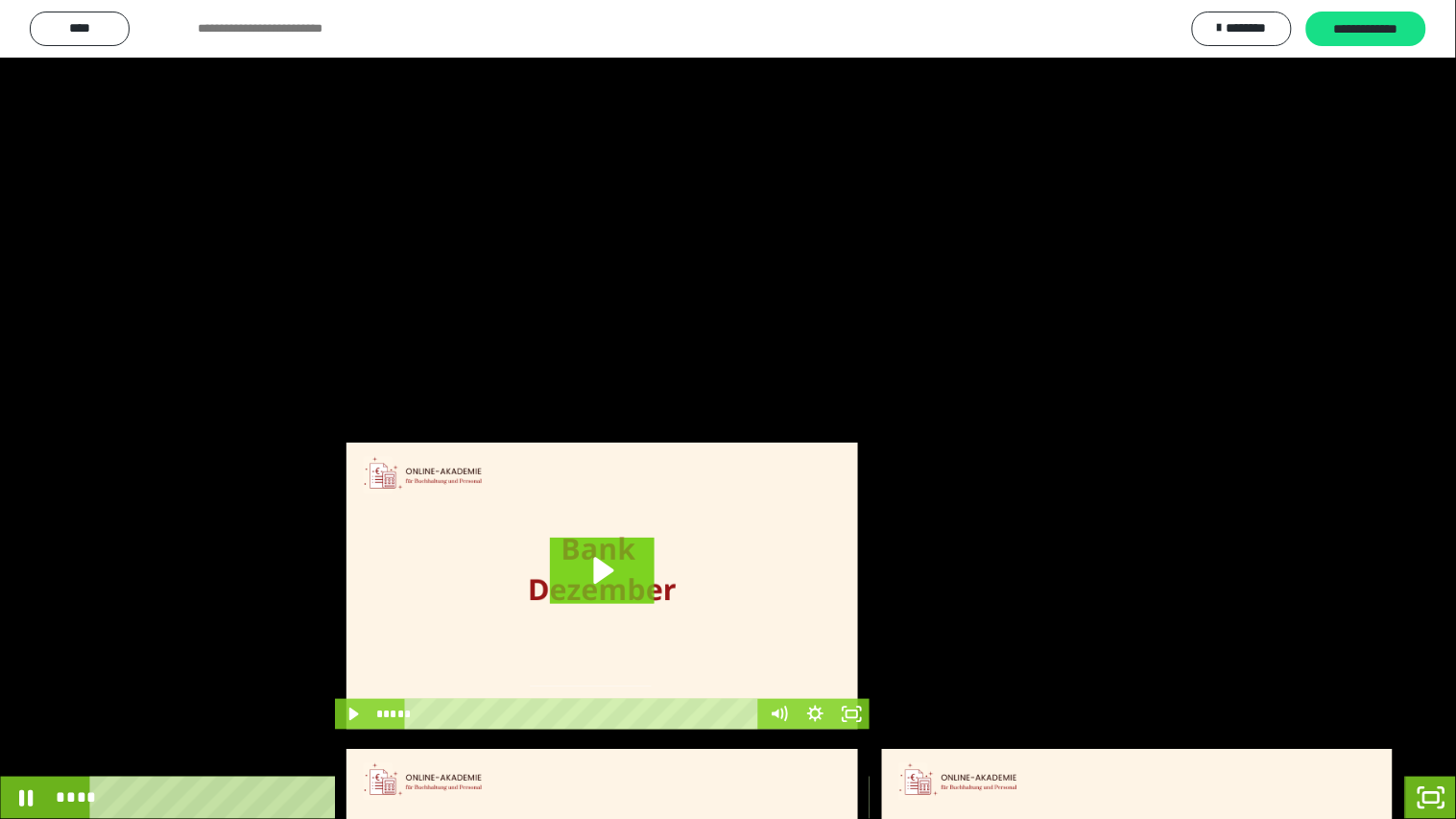 click 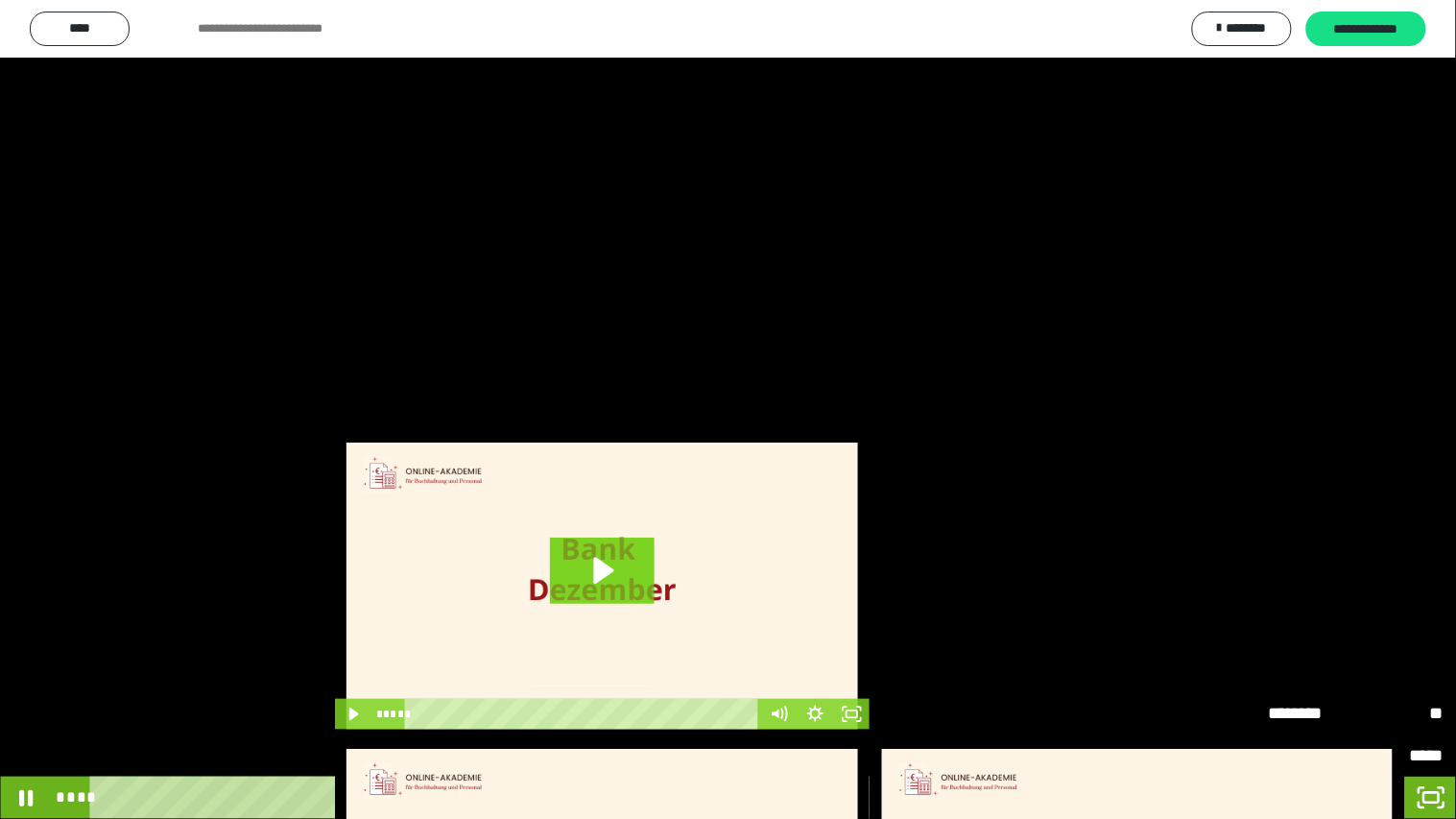 click on "********" at bounding box center (1312, 713) 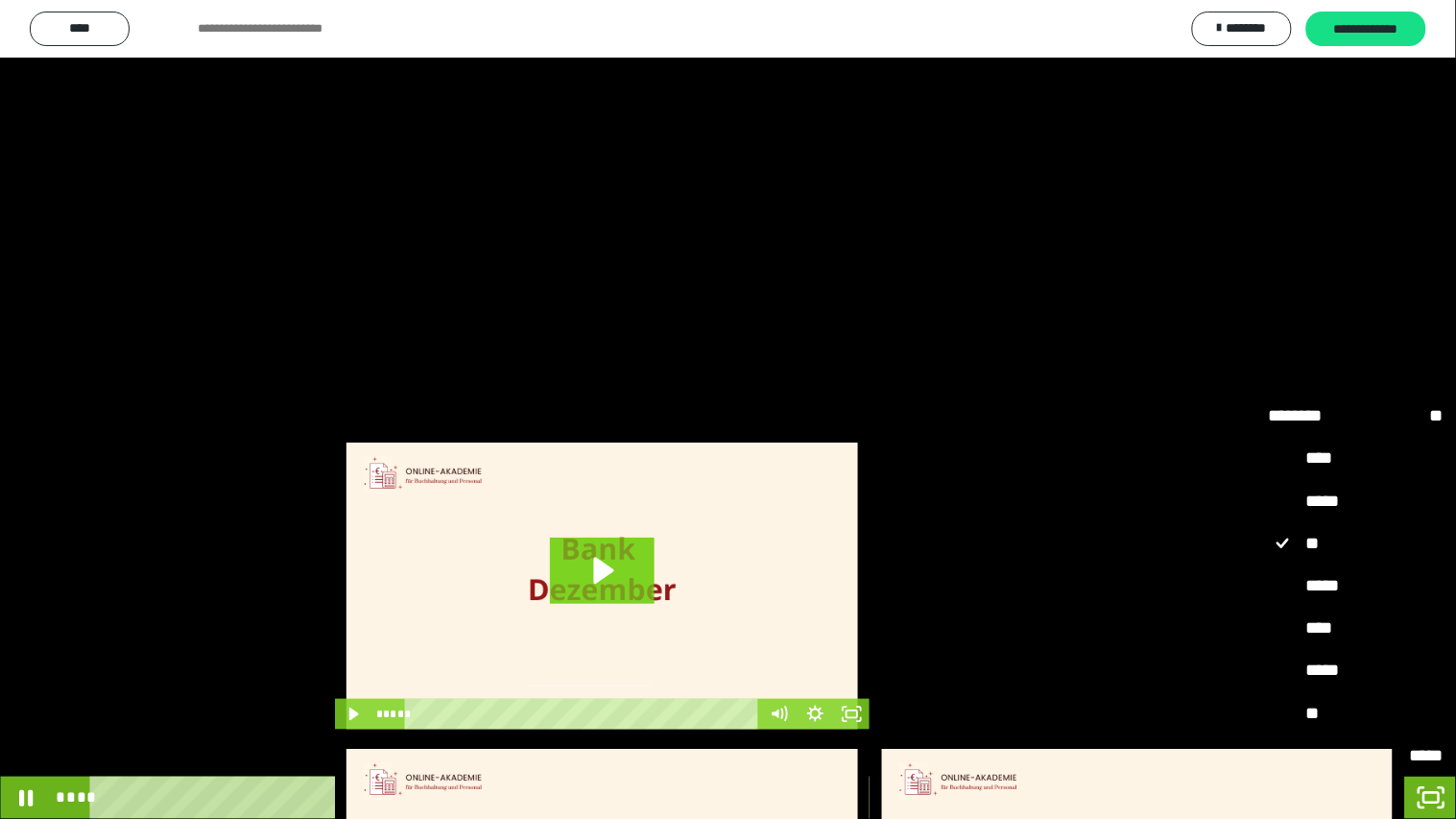 click on "*****" at bounding box center (1356, 670) 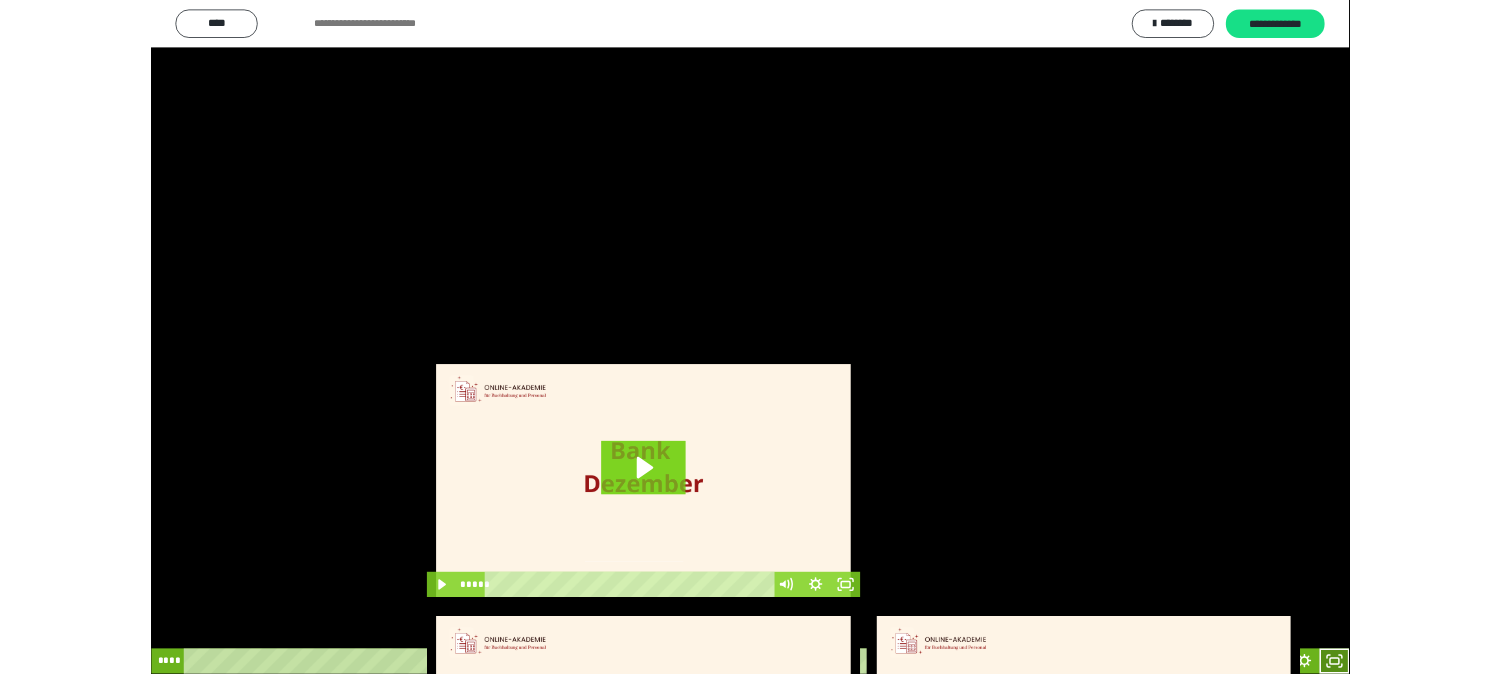 scroll, scrollTop: 3948, scrollLeft: 0, axis: vertical 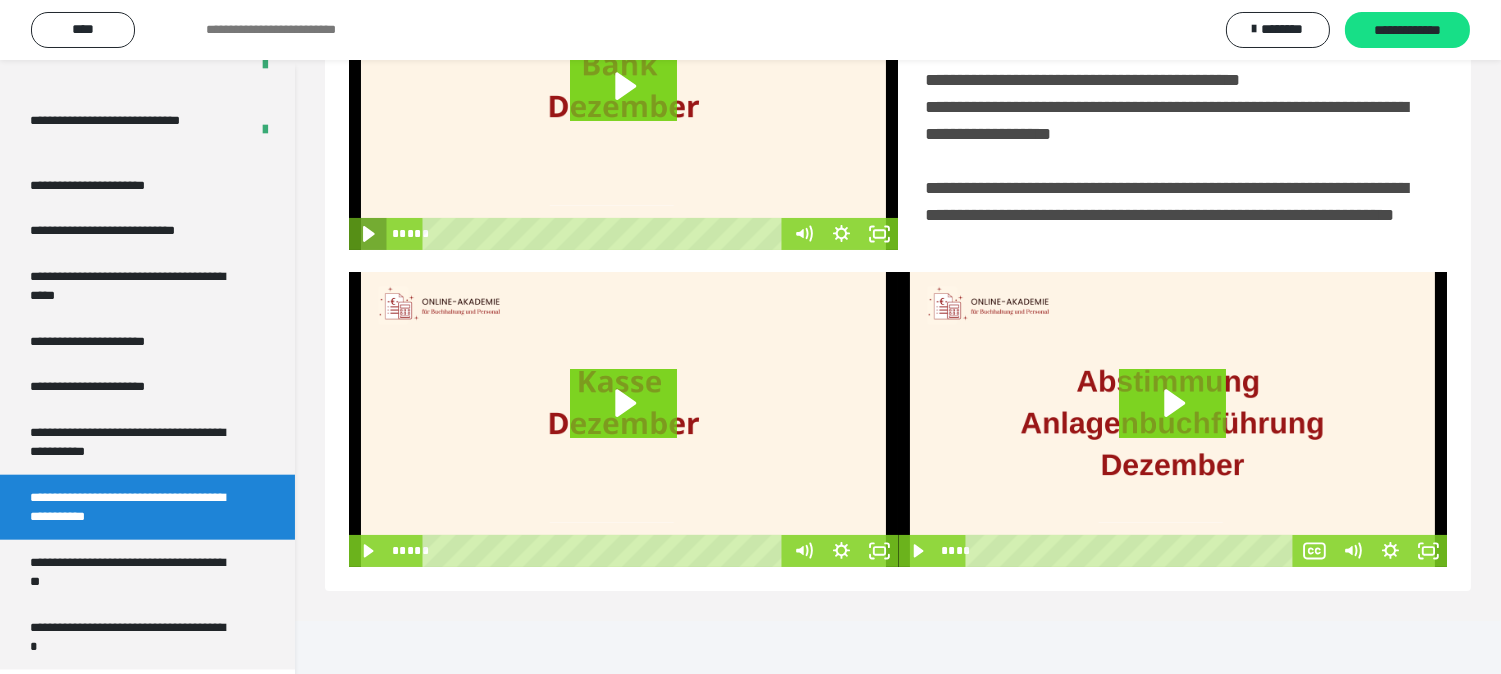 click 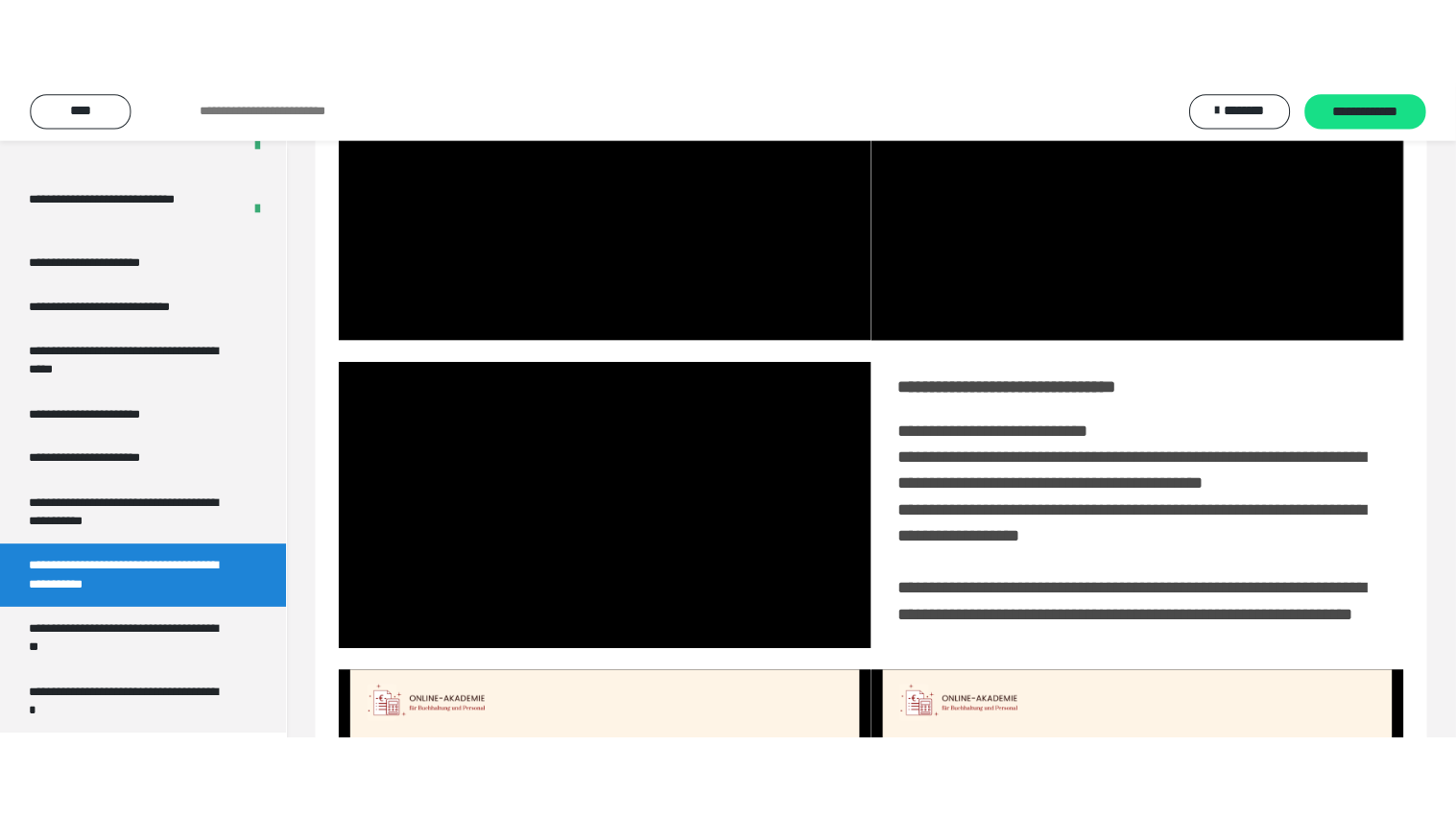 scroll, scrollTop: 270, scrollLeft: 0, axis: vertical 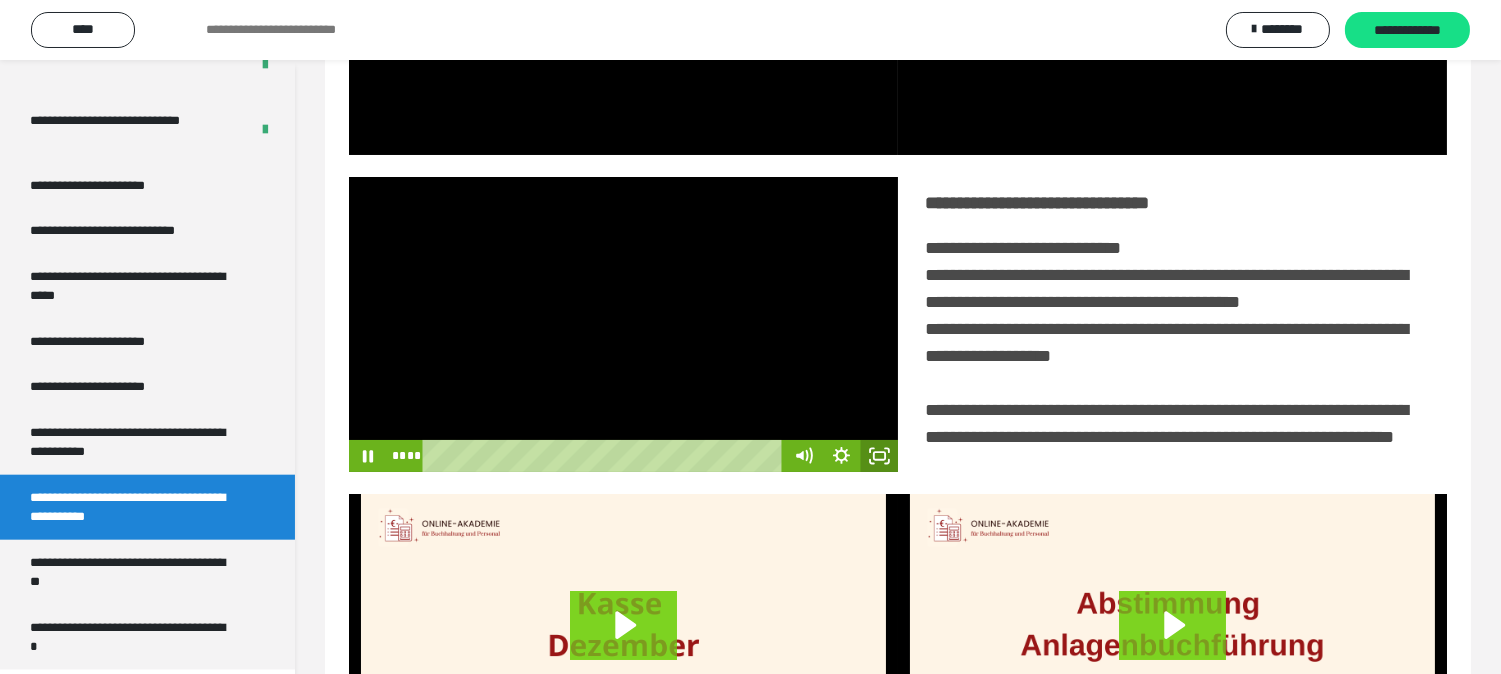click 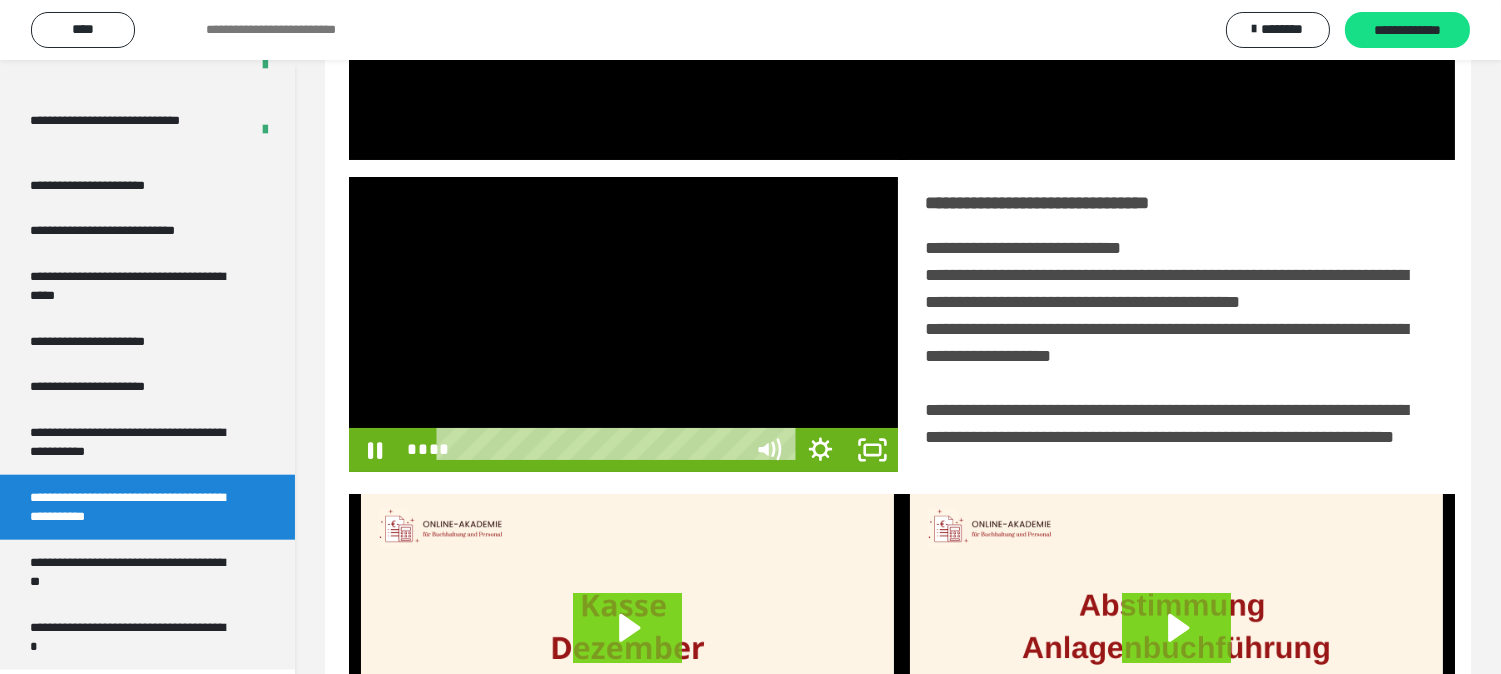 scroll, scrollTop: 3770, scrollLeft: 0, axis: vertical 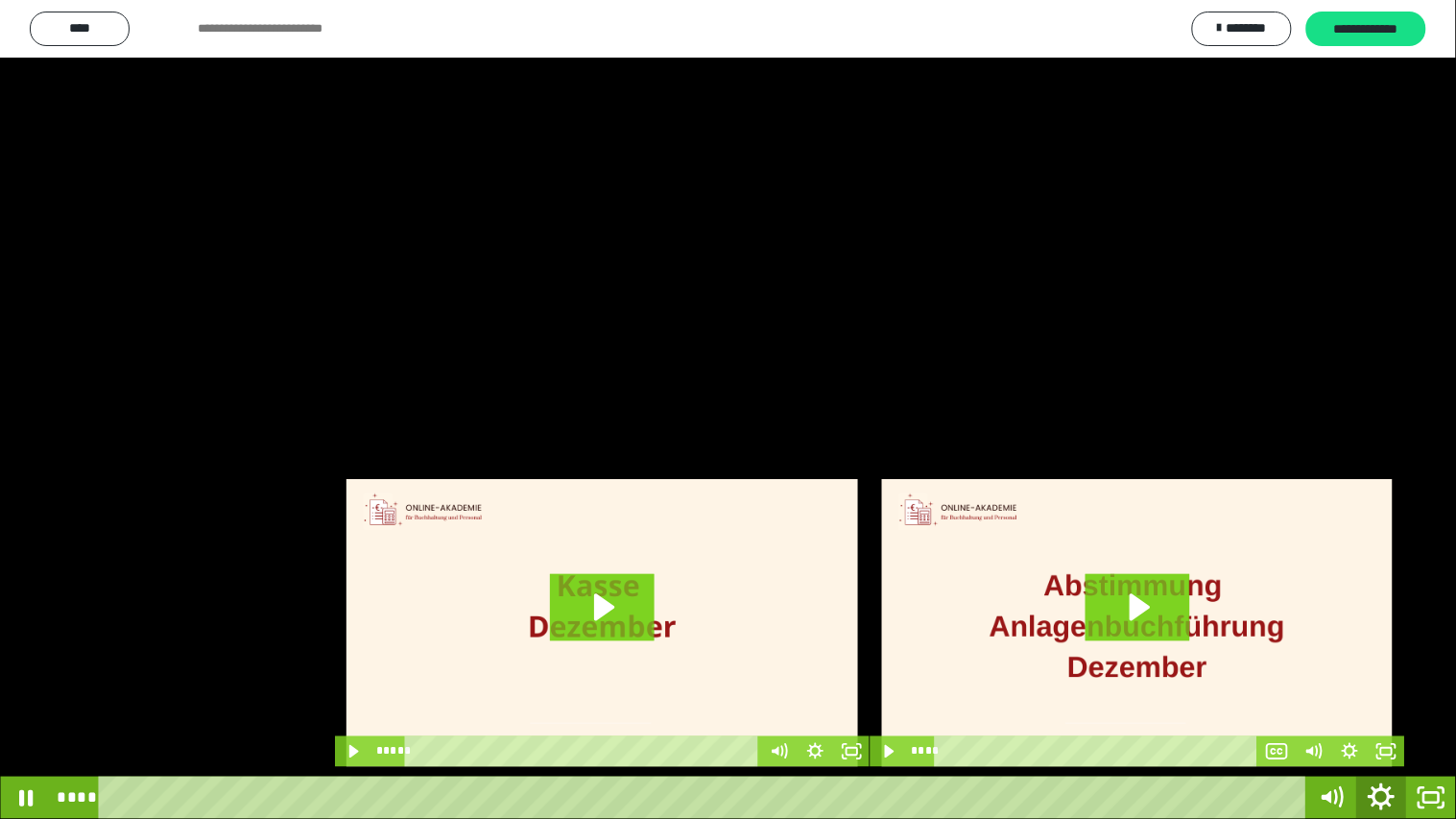 click 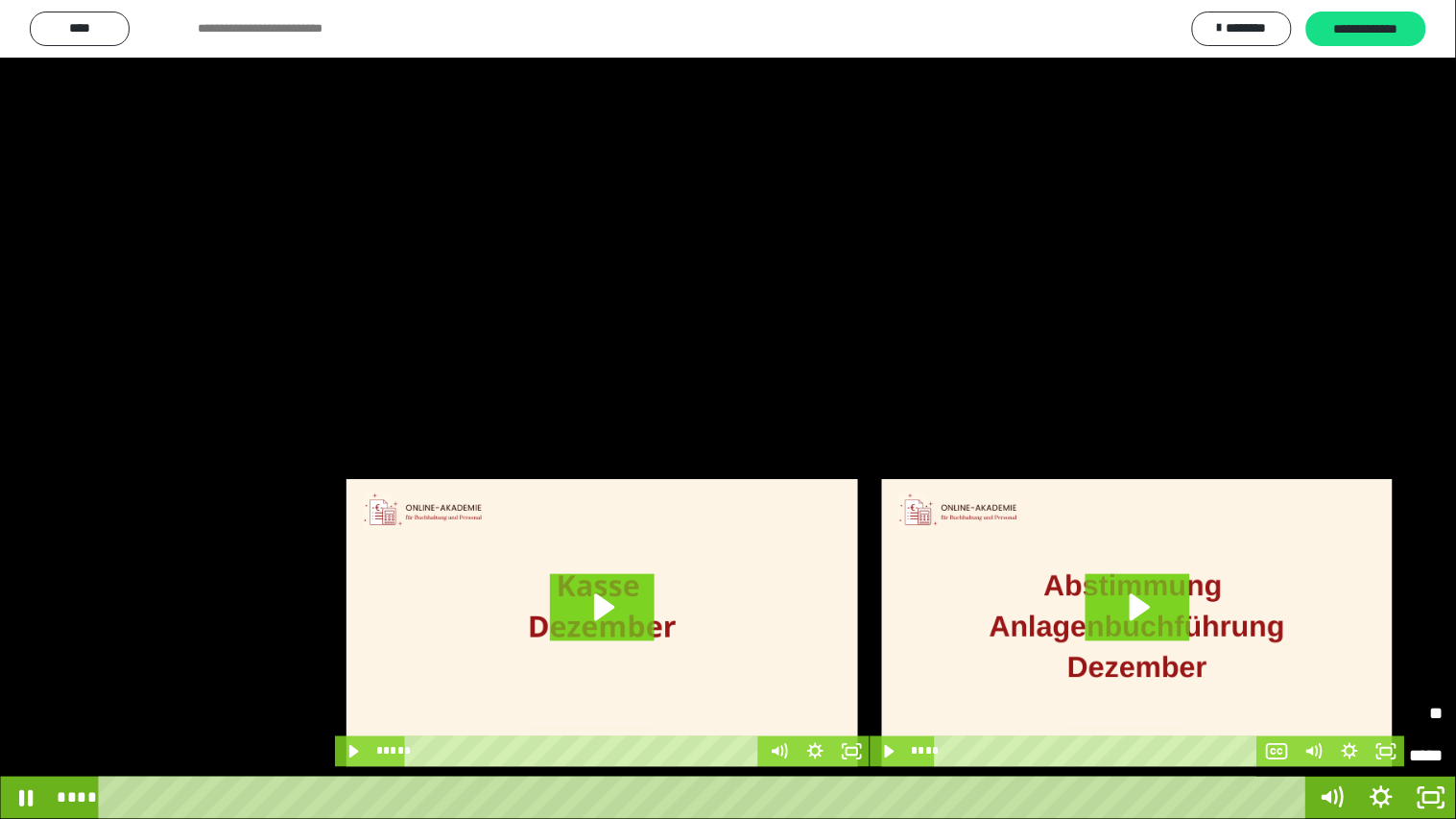 click on "*****" at bounding box center (1312, 713) 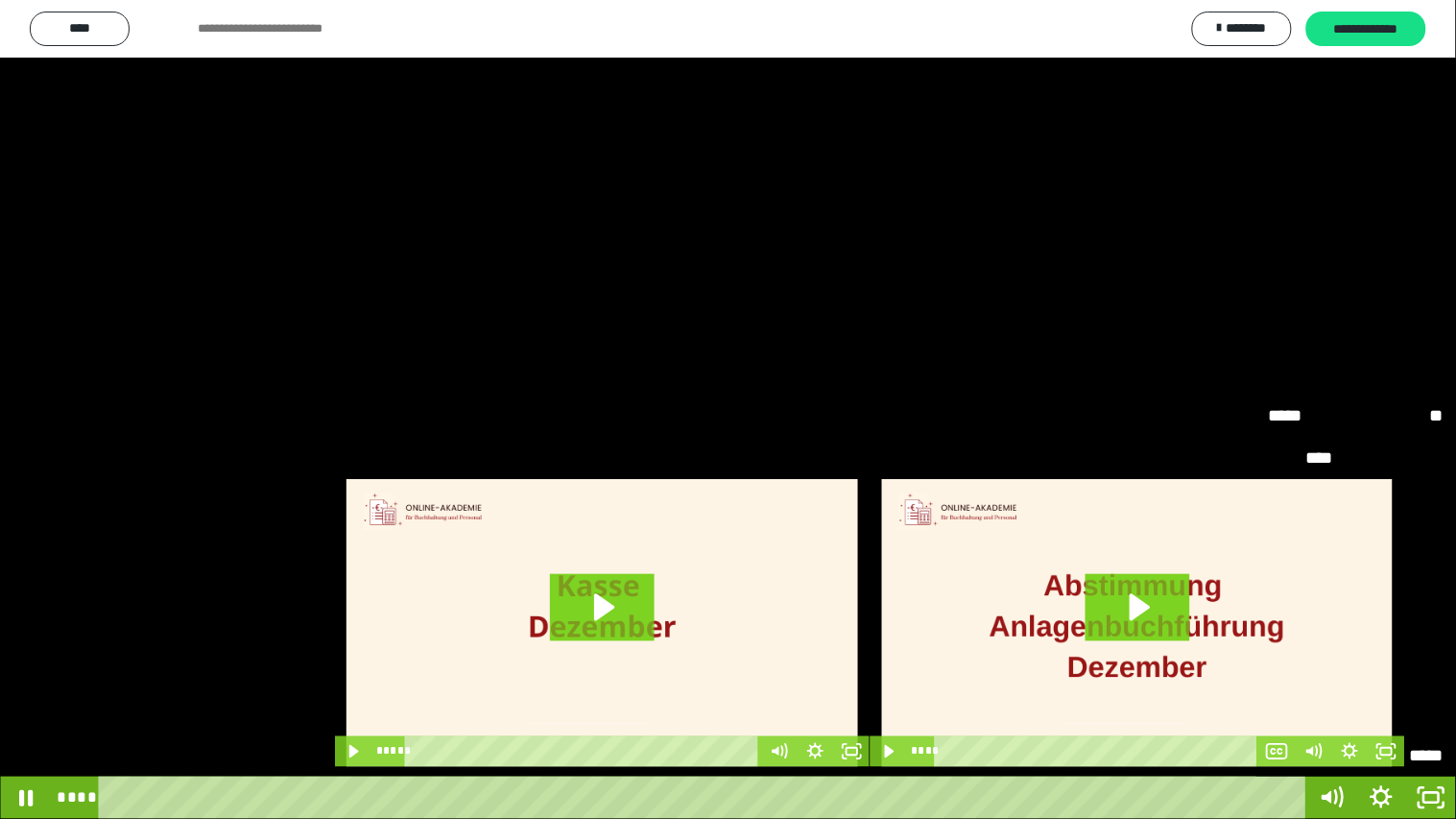 click on "**" at bounding box center (1356, 713) 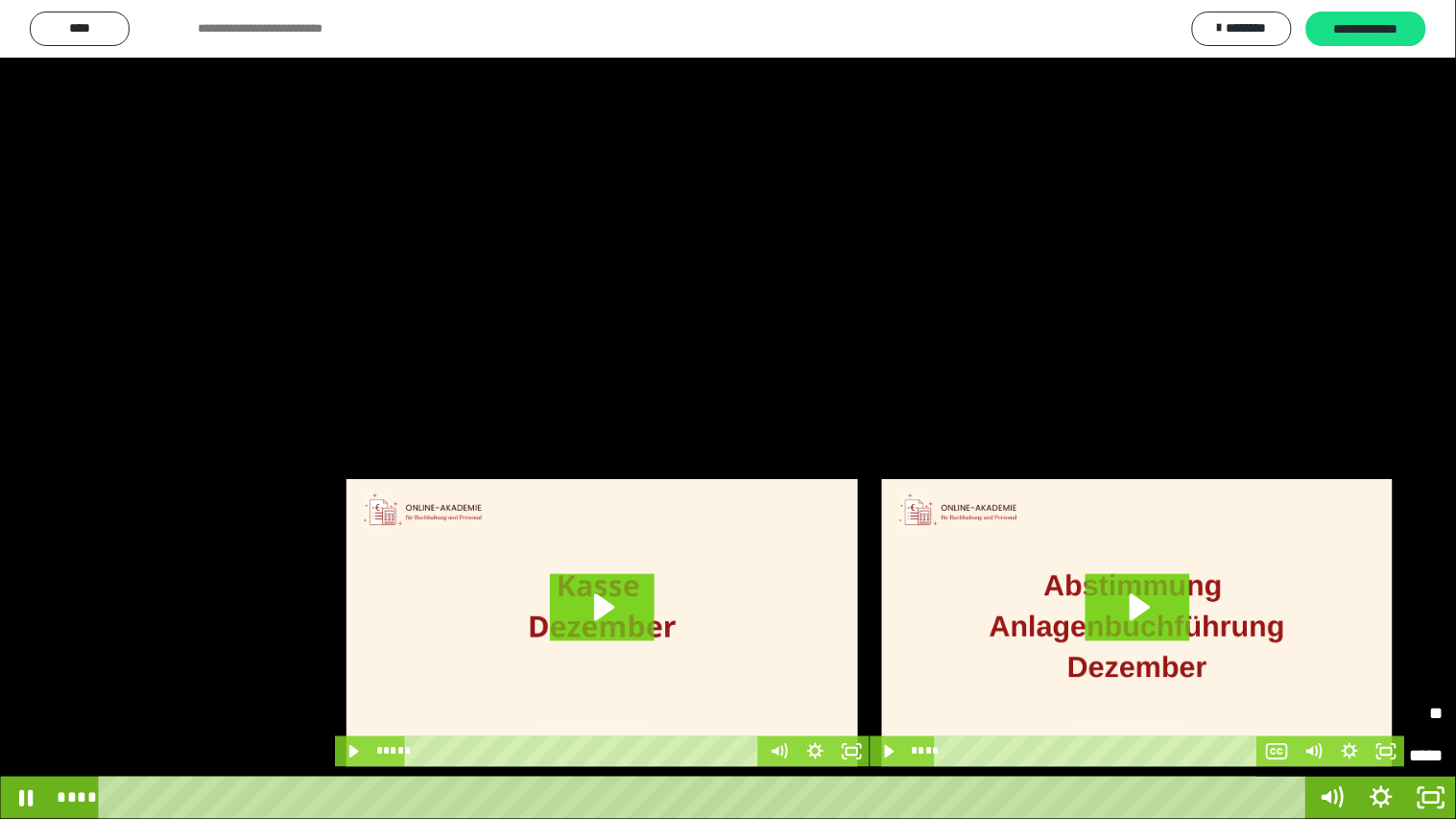 click at bounding box center [728, 409] 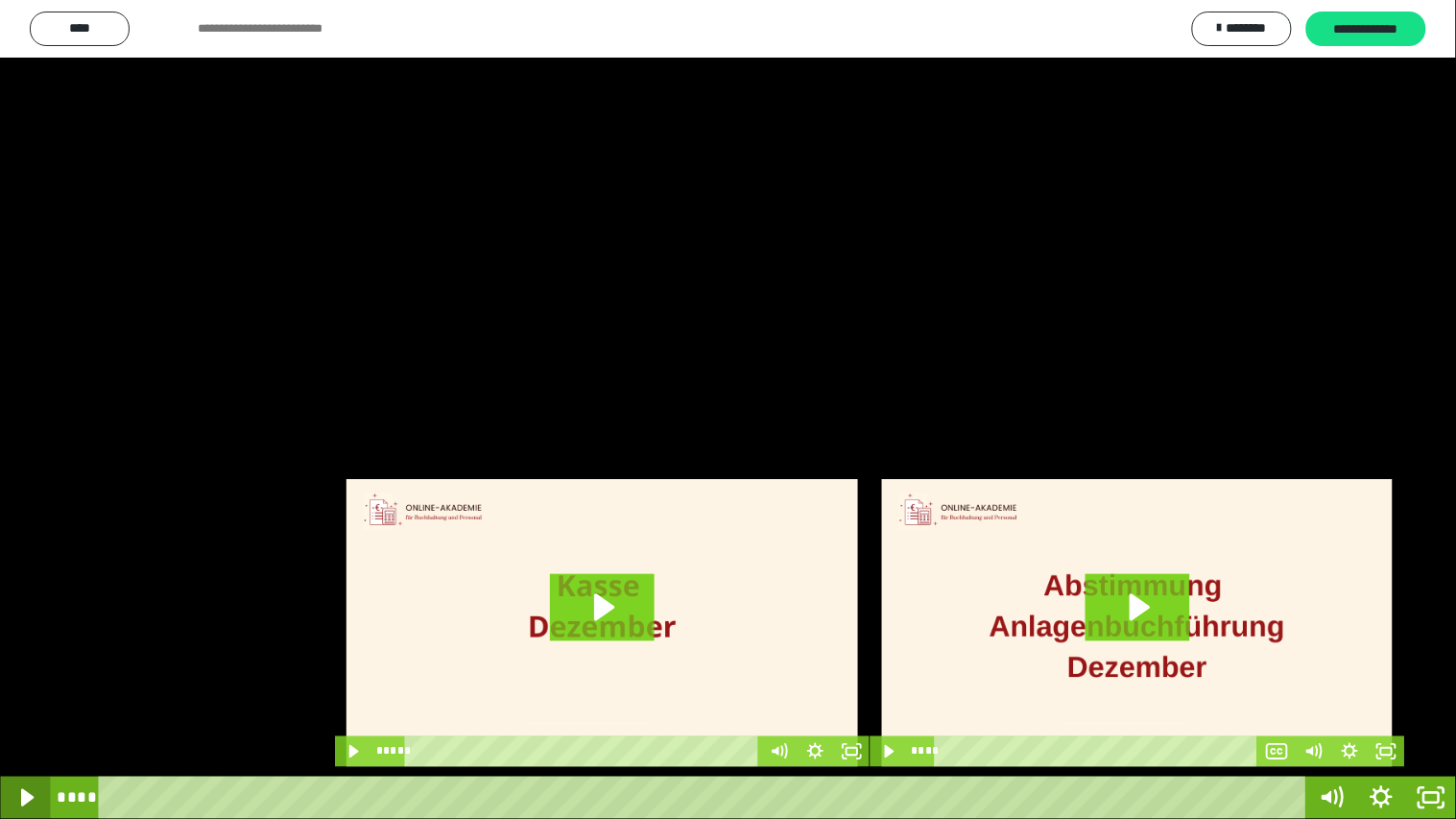 click 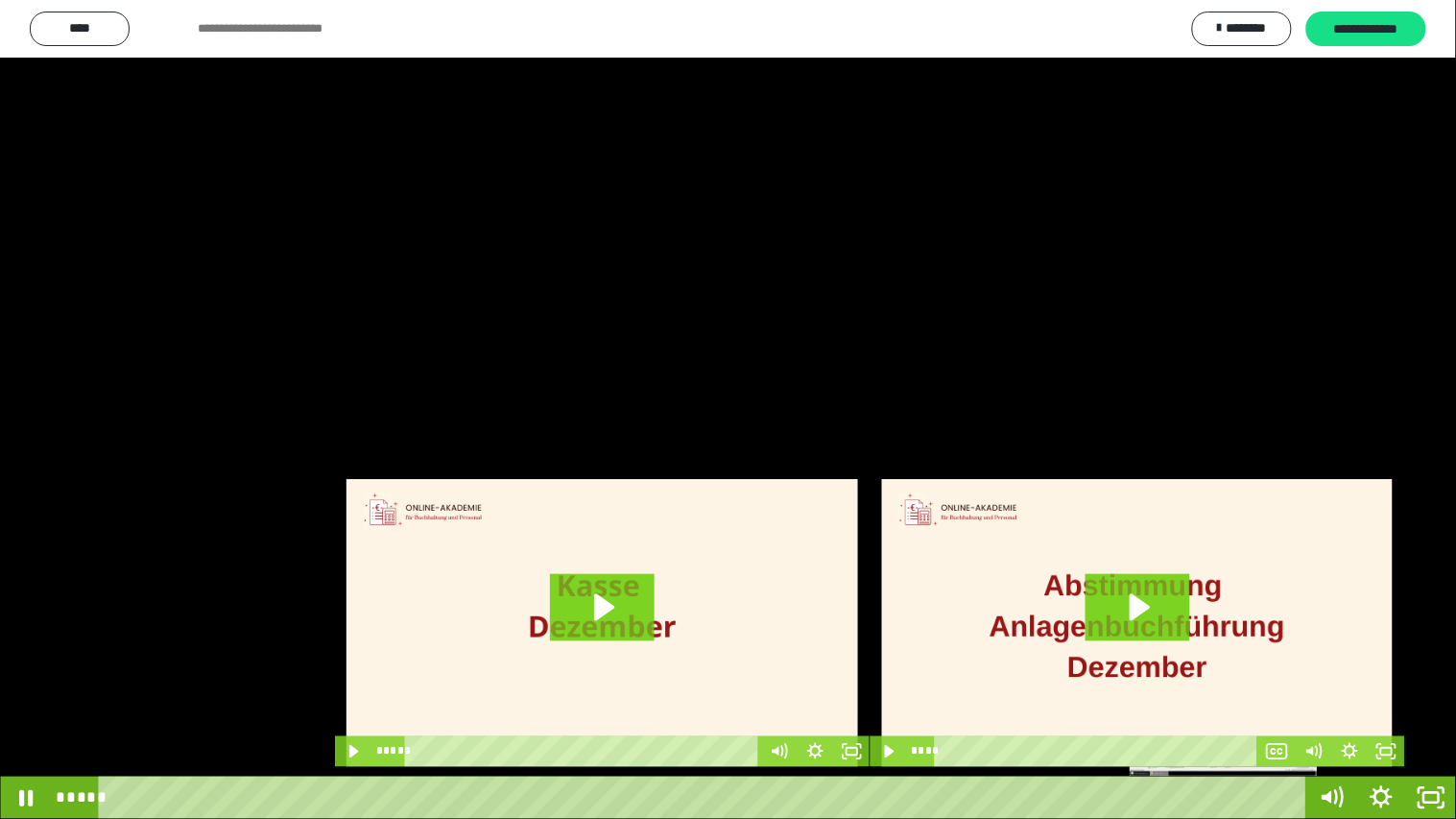 click on "*****" at bounding box center (705, 798) 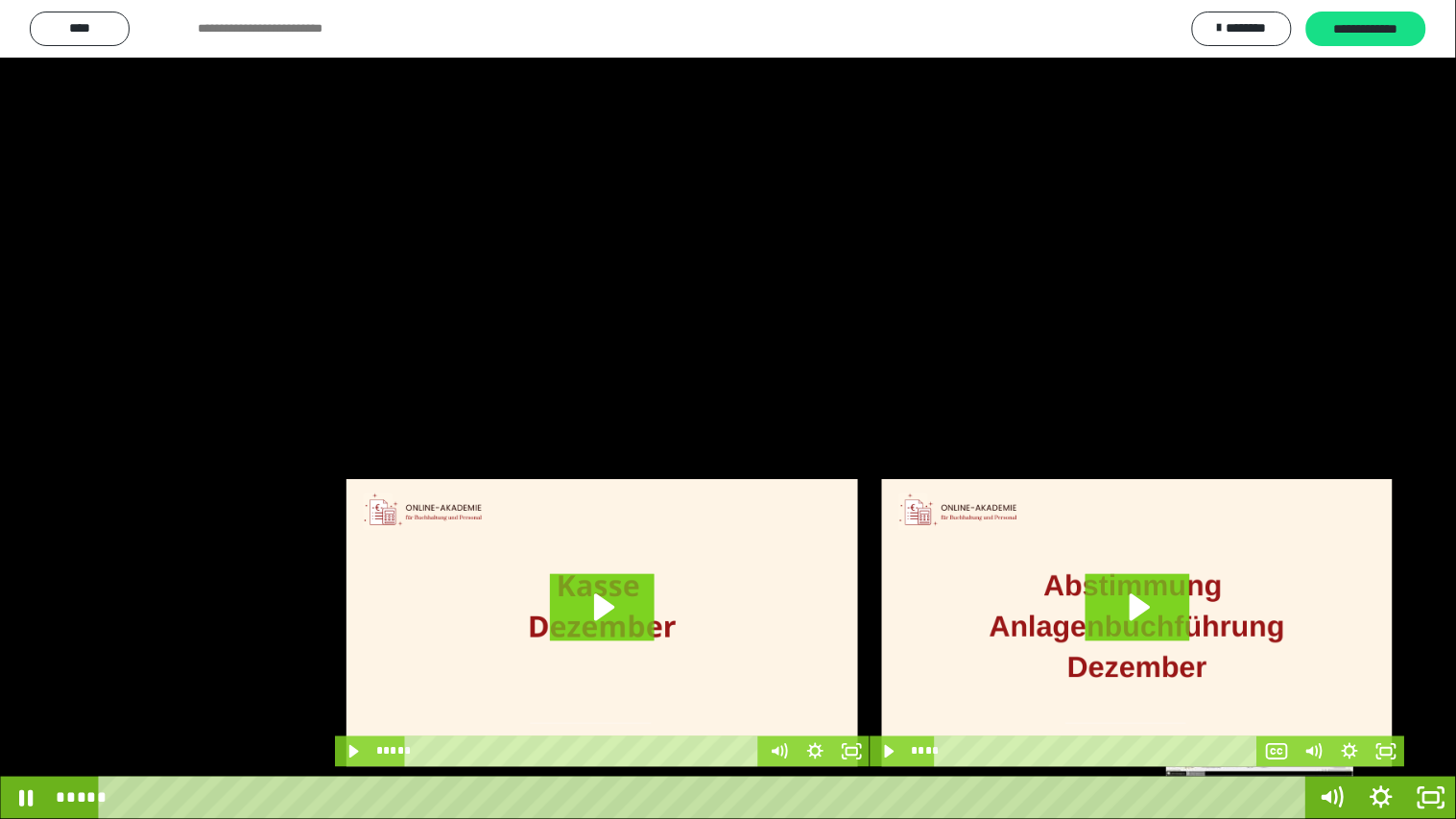 click on "*****" at bounding box center (705, 798) 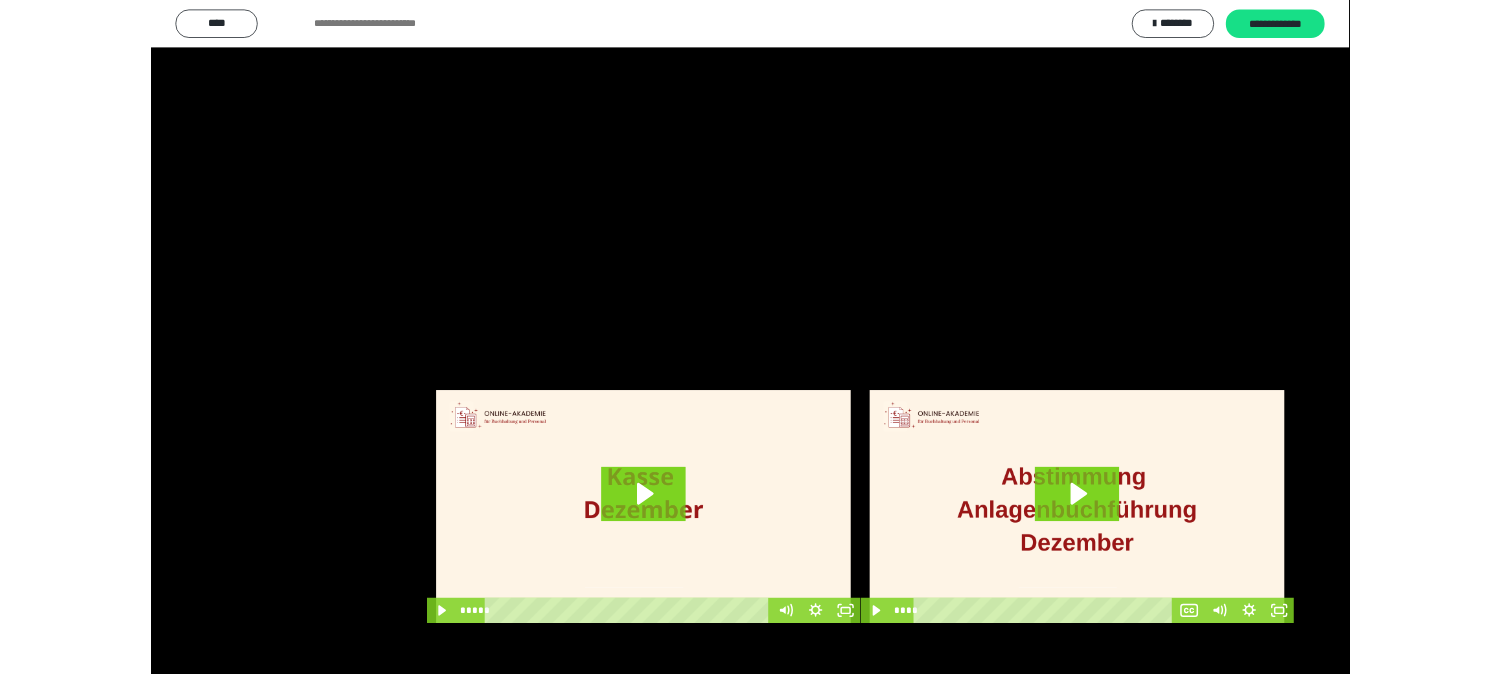 scroll, scrollTop: 3948, scrollLeft: 0, axis: vertical 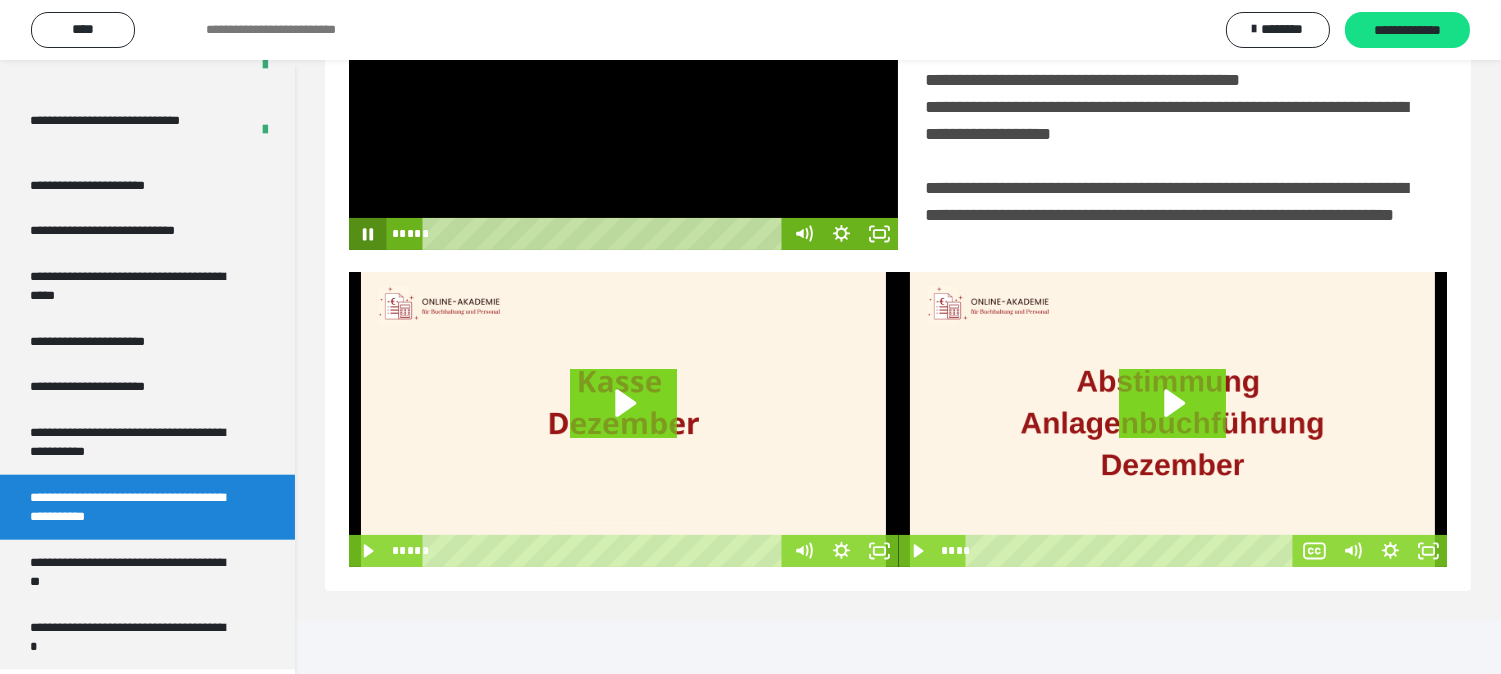 click 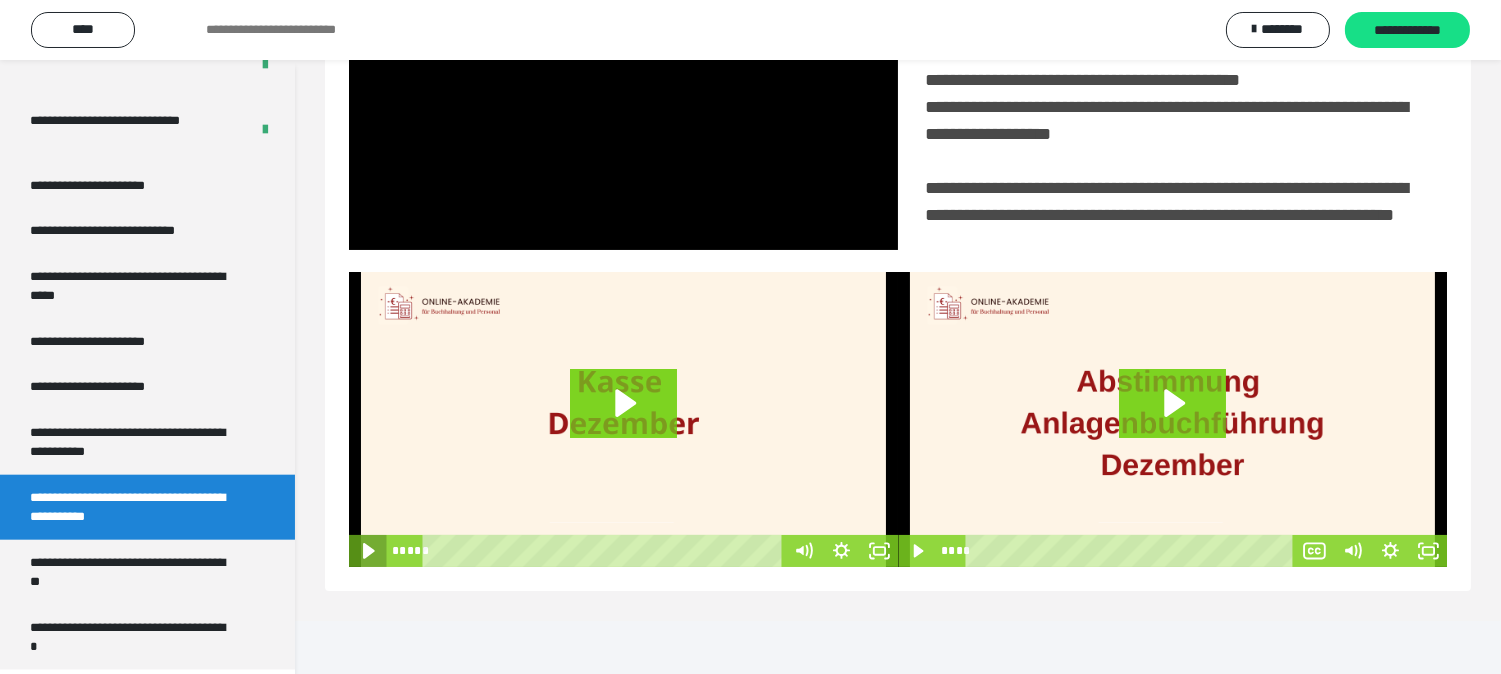 click 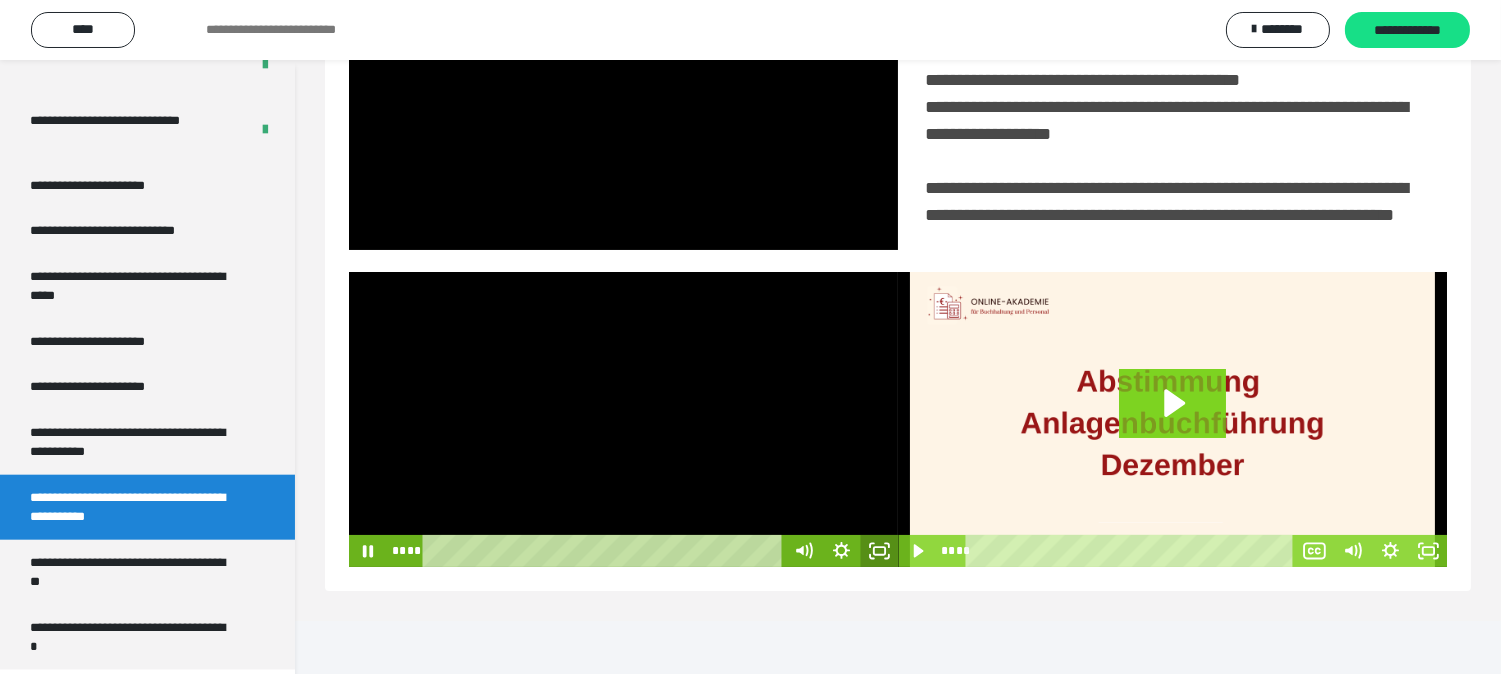 click 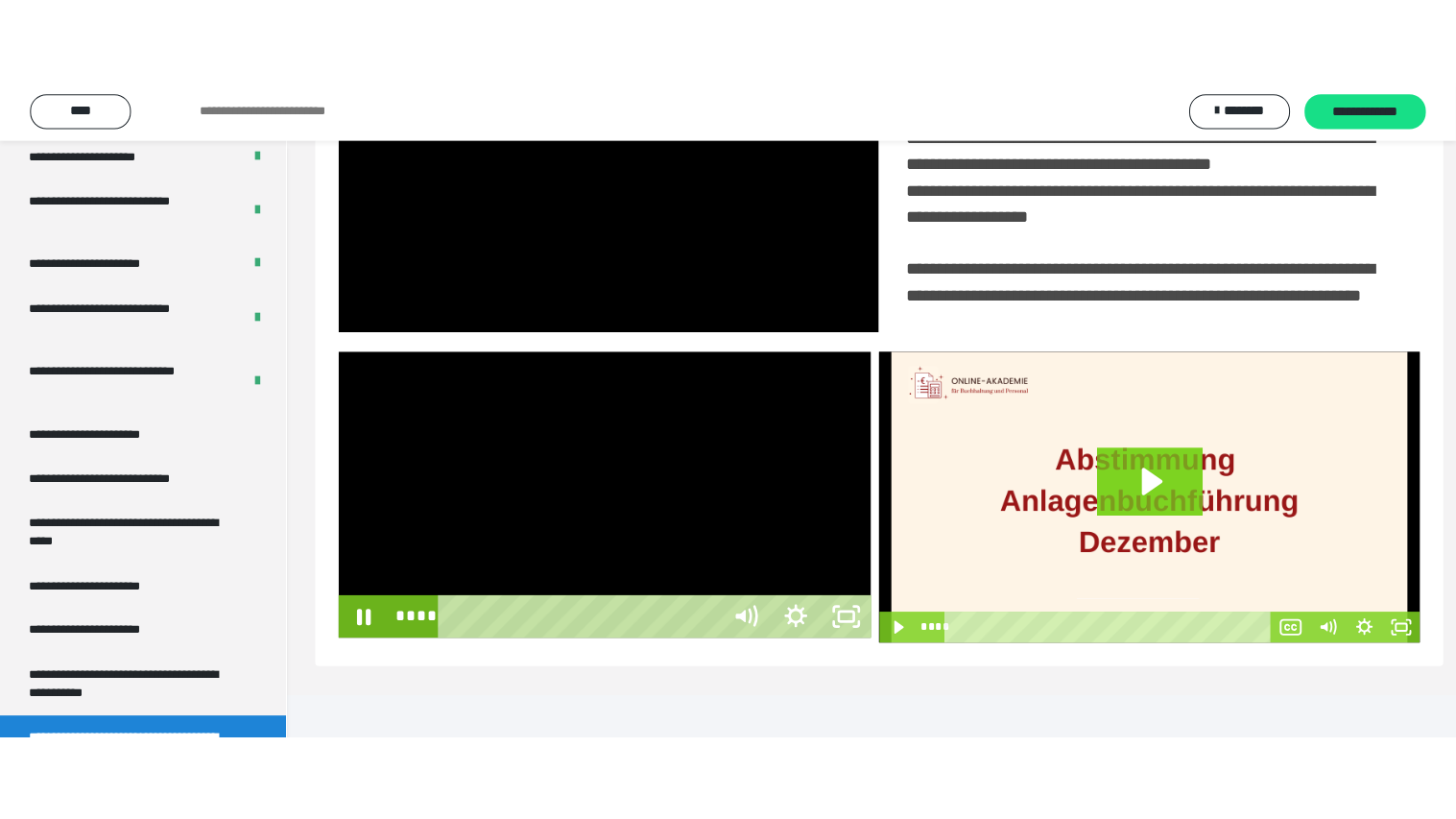 scroll, scrollTop: 321, scrollLeft: 0, axis: vertical 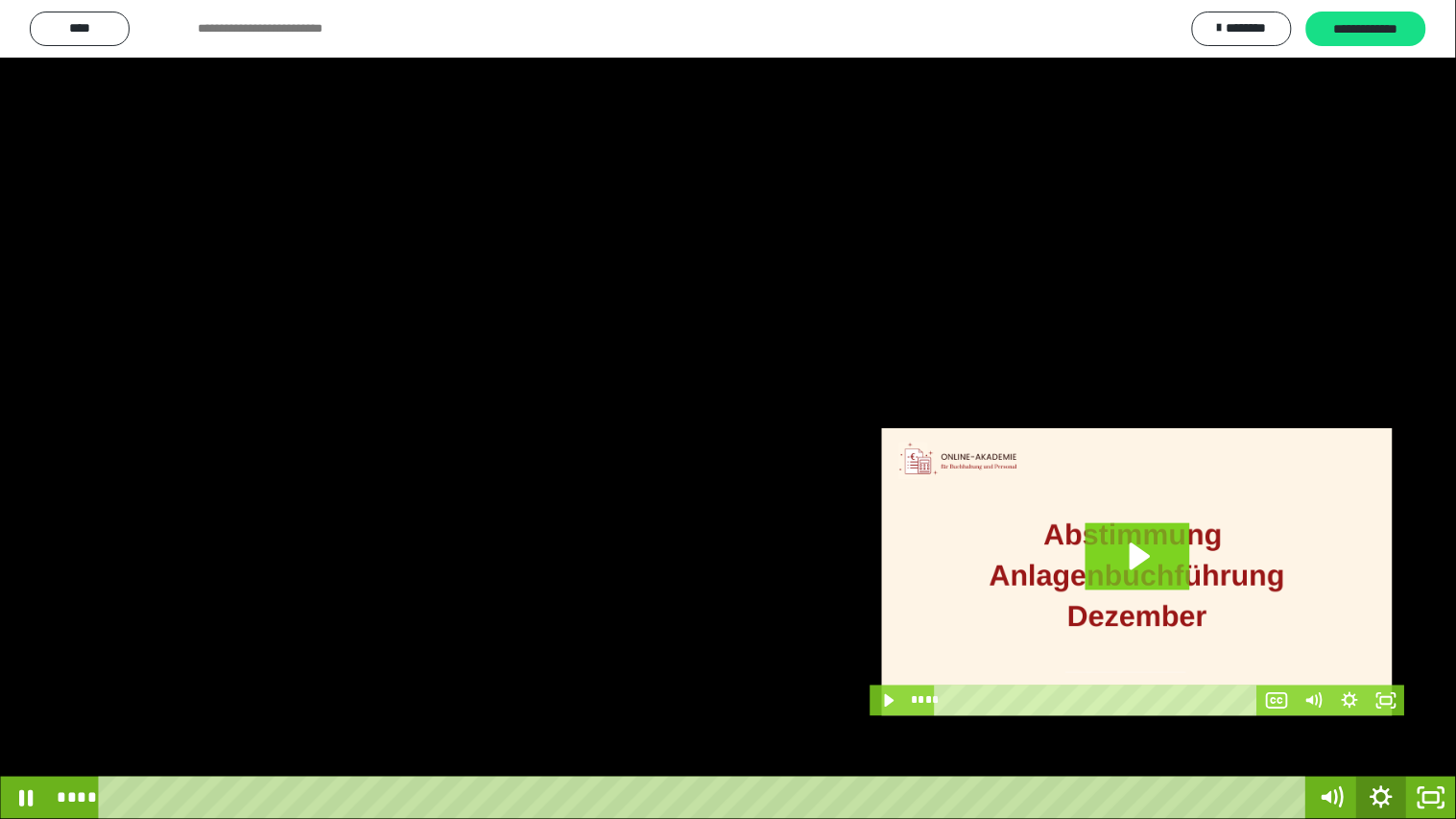 click 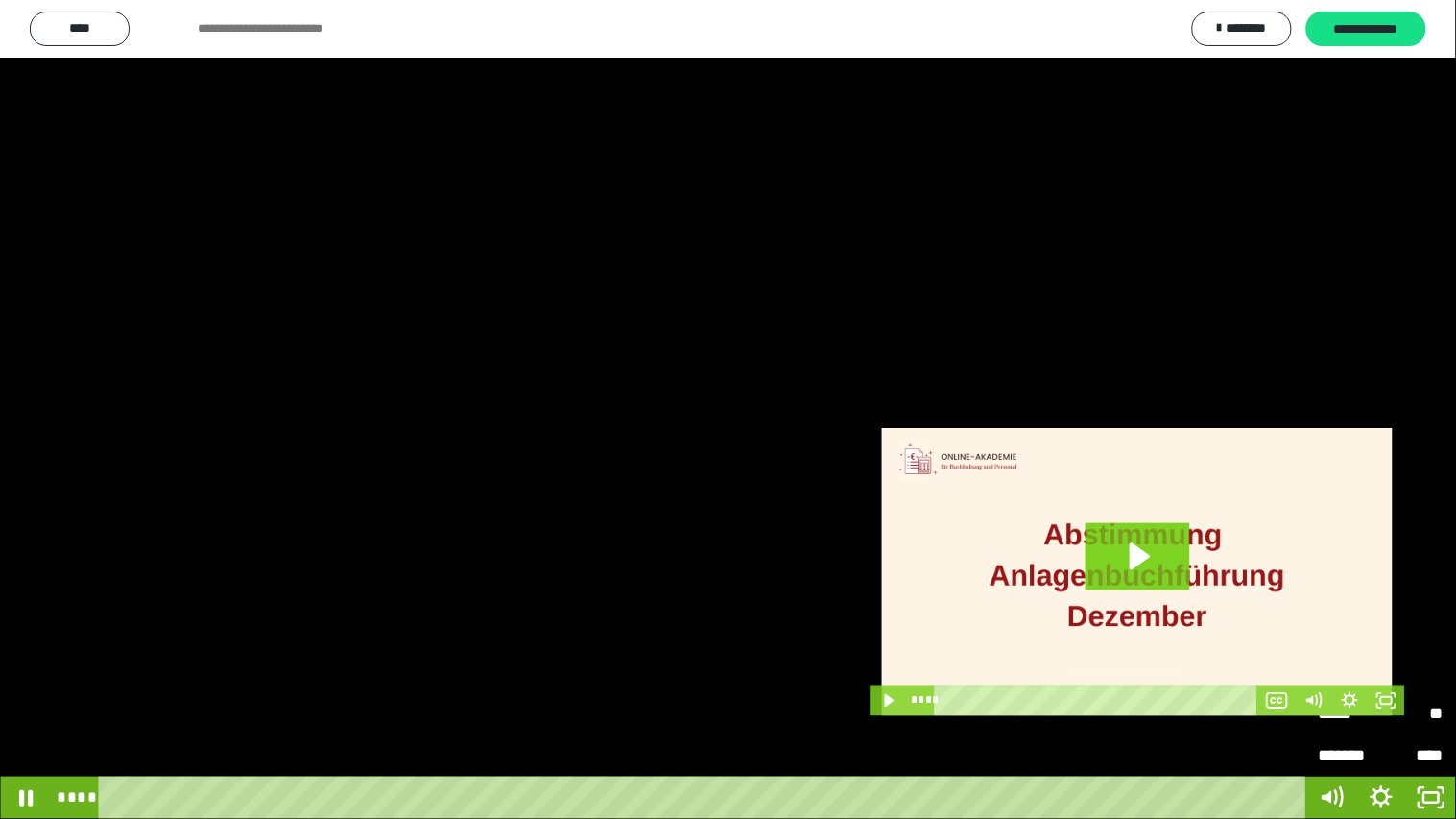 click on "*****" at bounding box center [1349, 713] 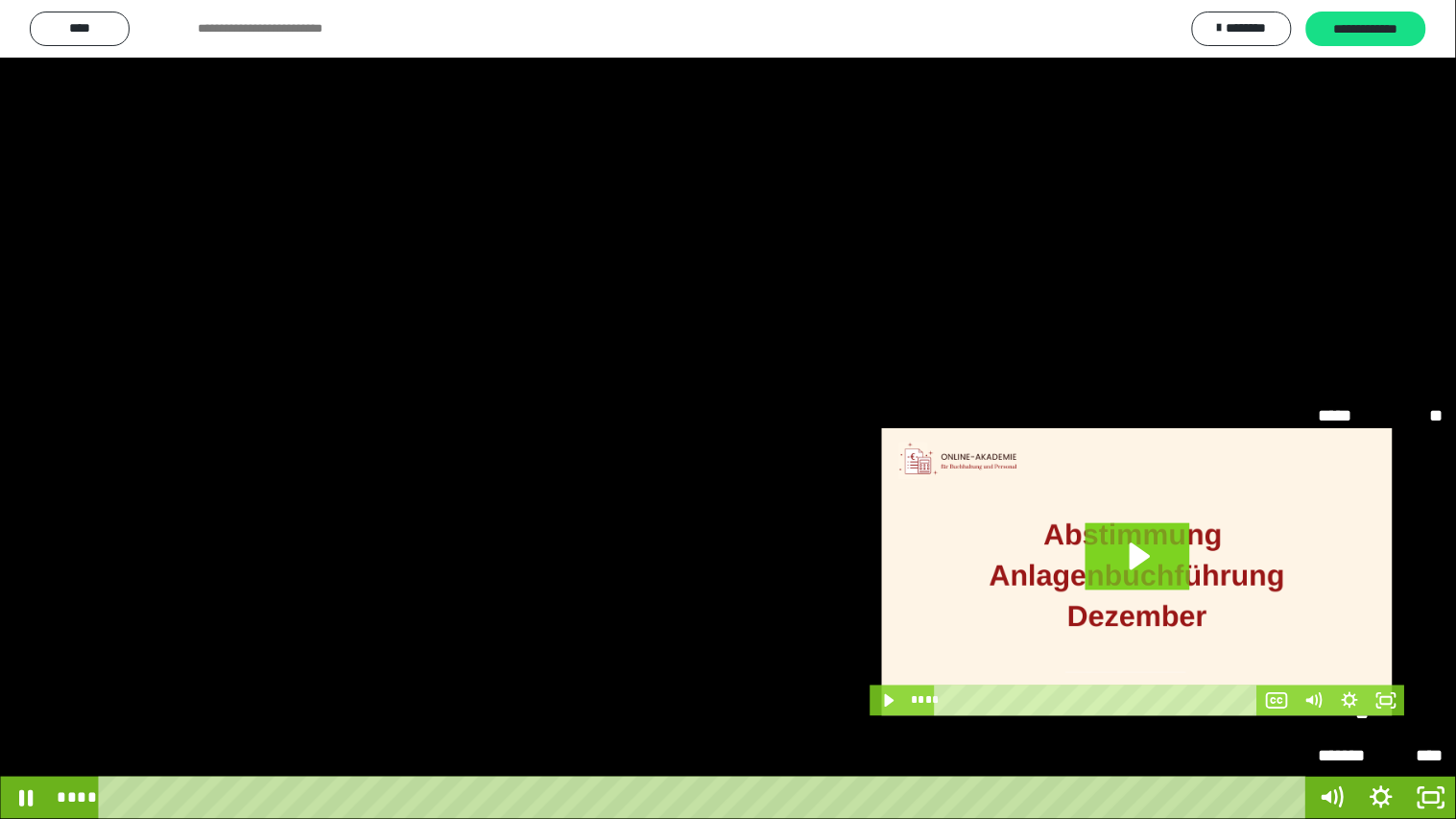 click on "**" at bounding box center [1381, 713] 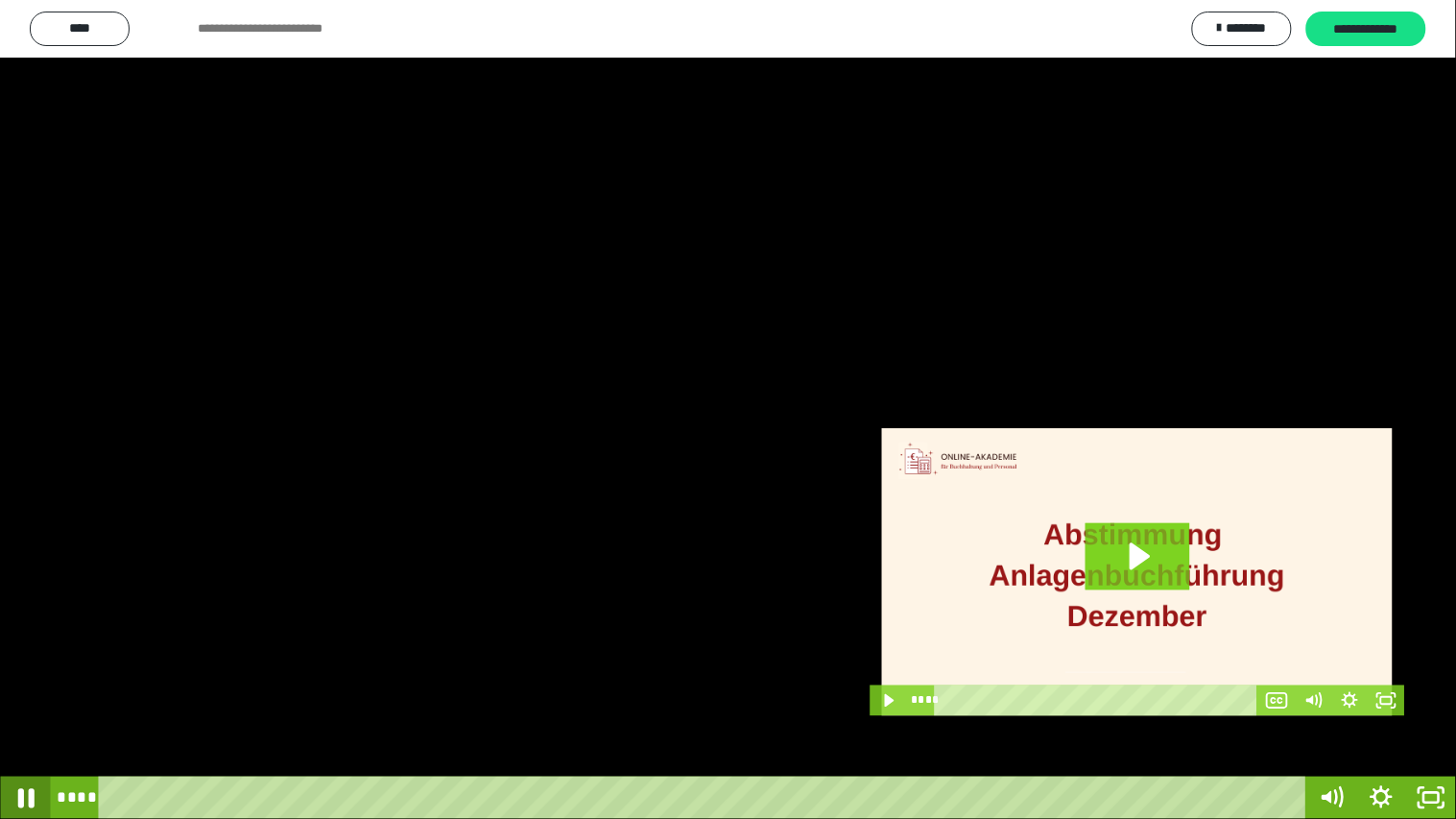 click 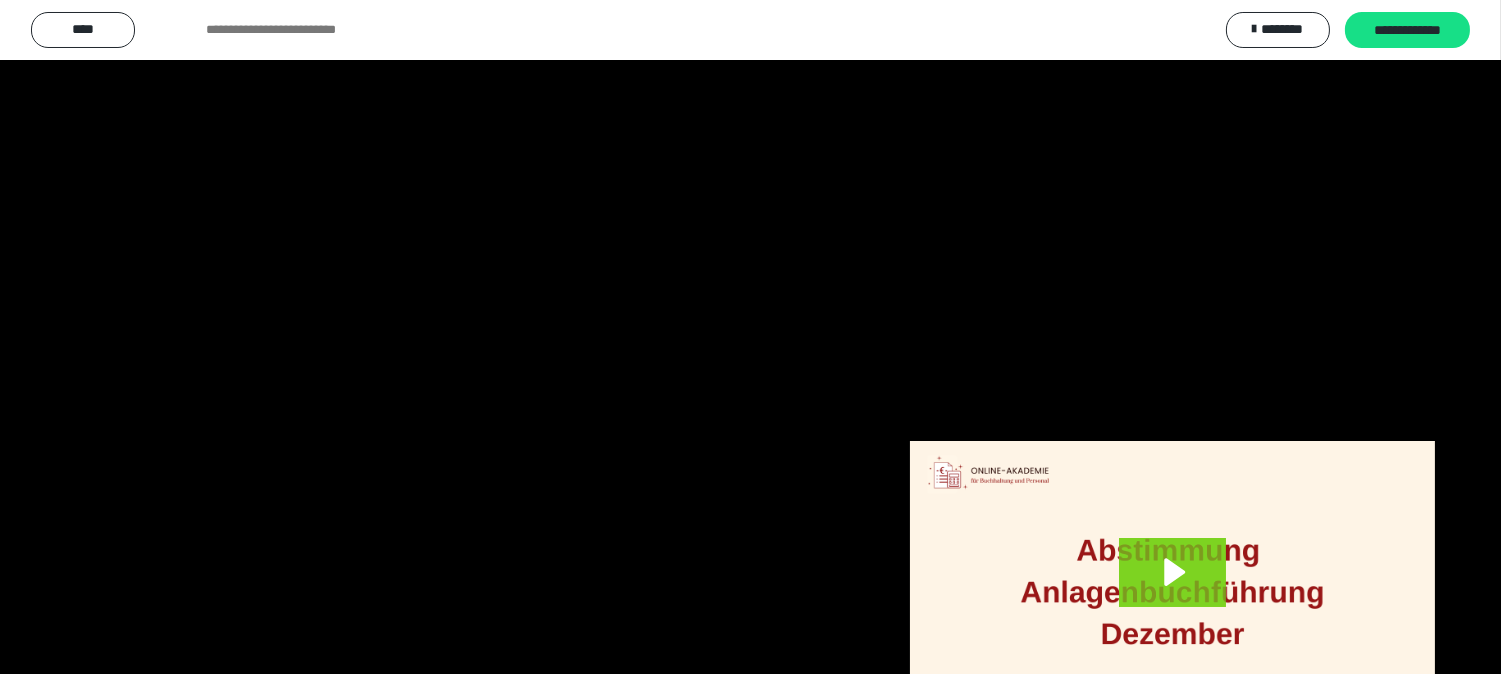 scroll, scrollTop: 3948, scrollLeft: 0, axis: vertical 